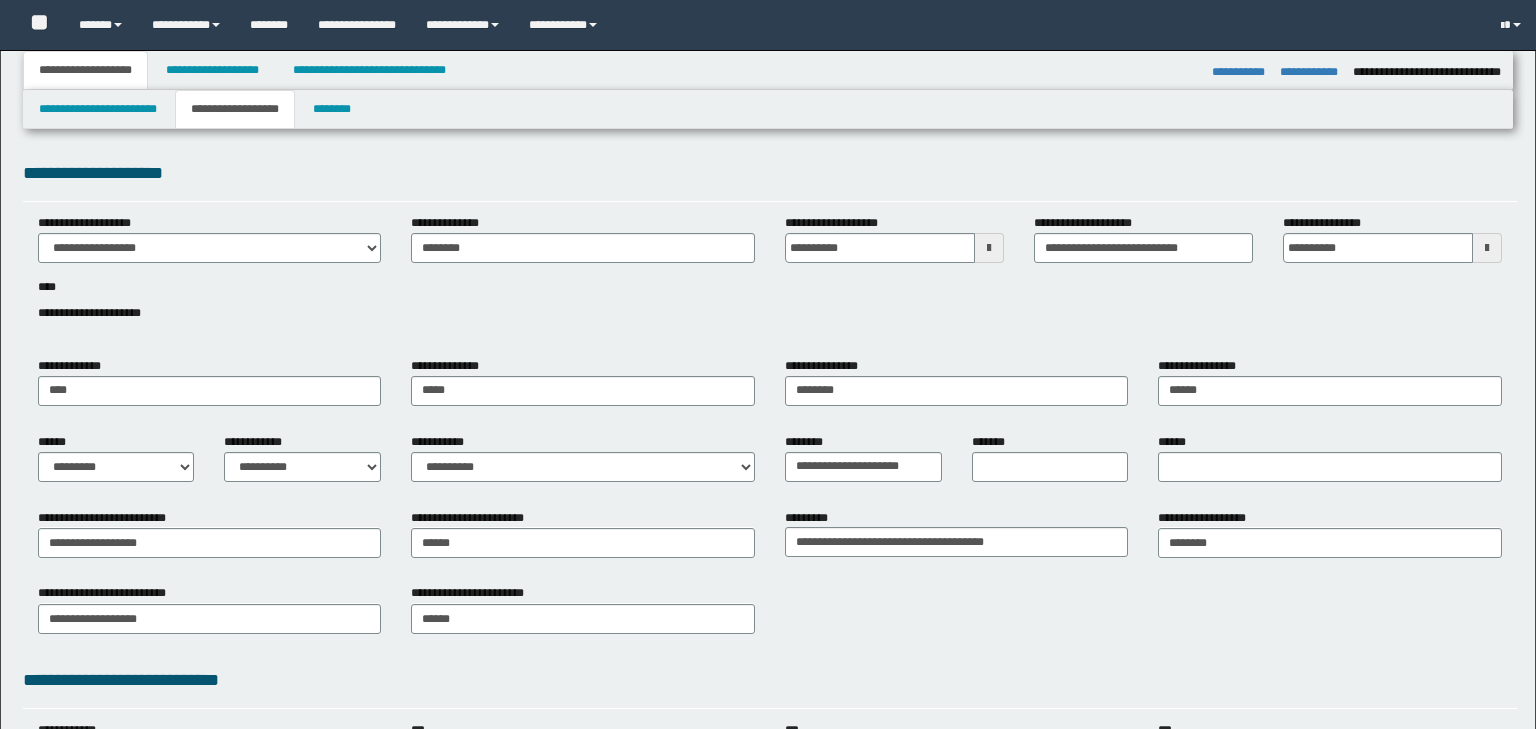 select on "*" 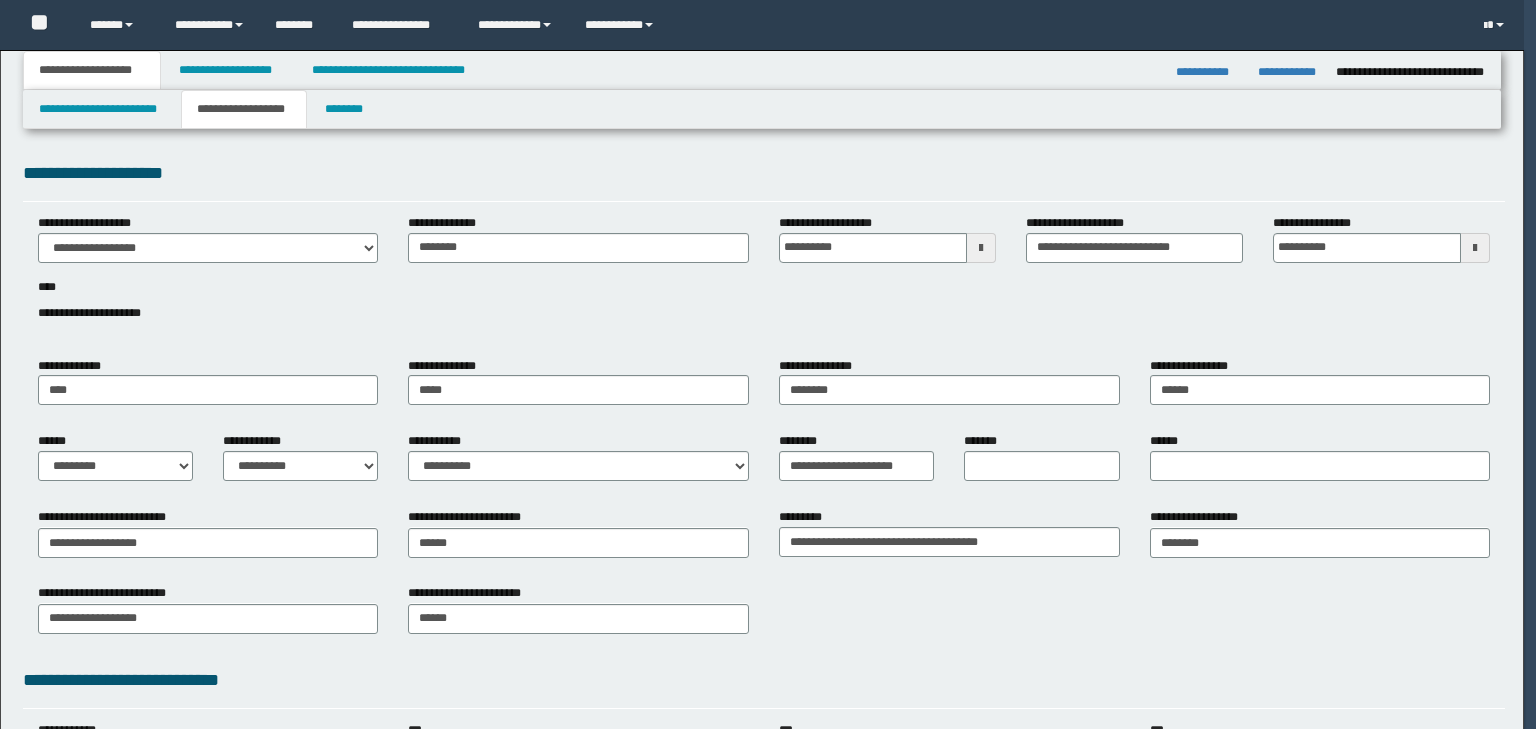 scroll, scrollTop: 0, scrollLeft: 0, axis: both 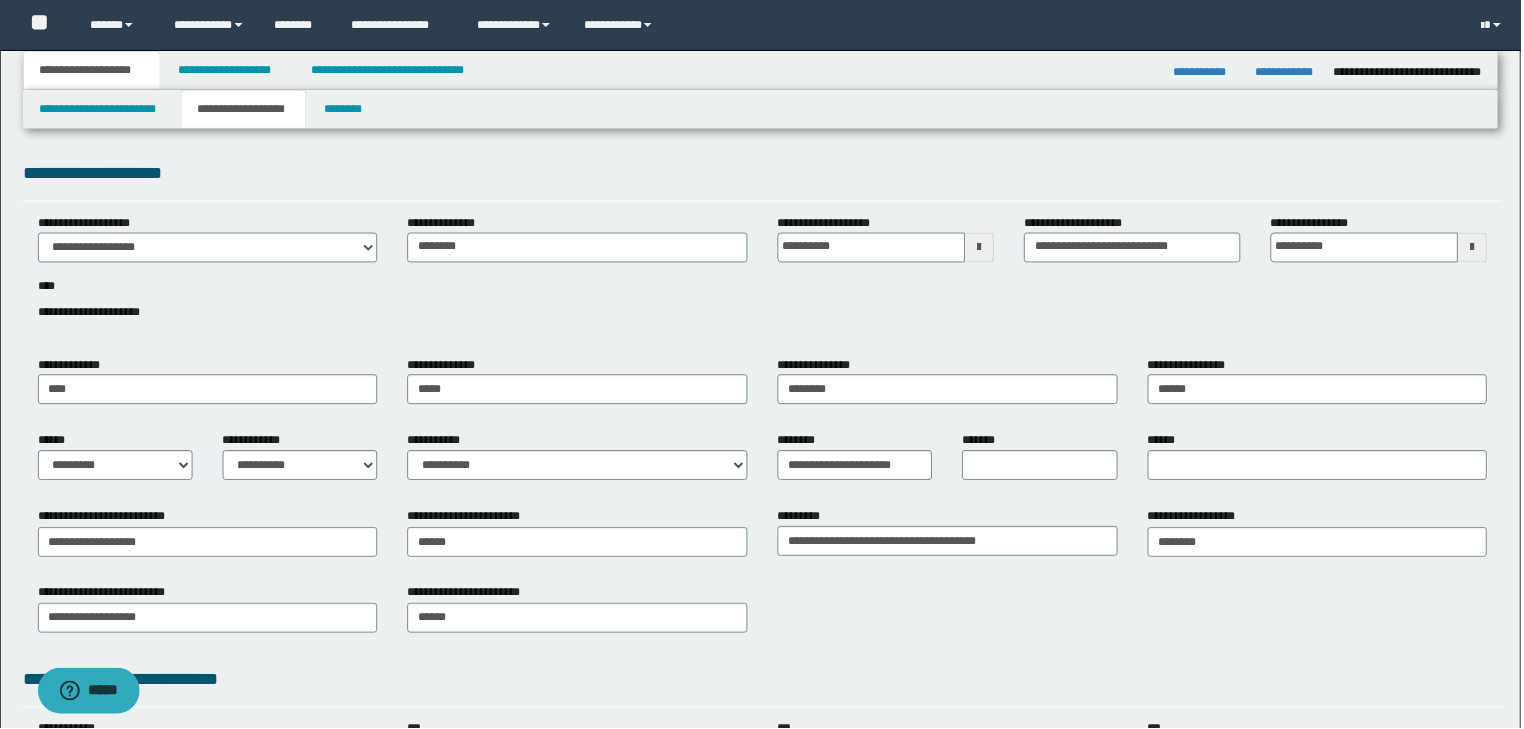 click on "********" at bounding box center (348, 109) 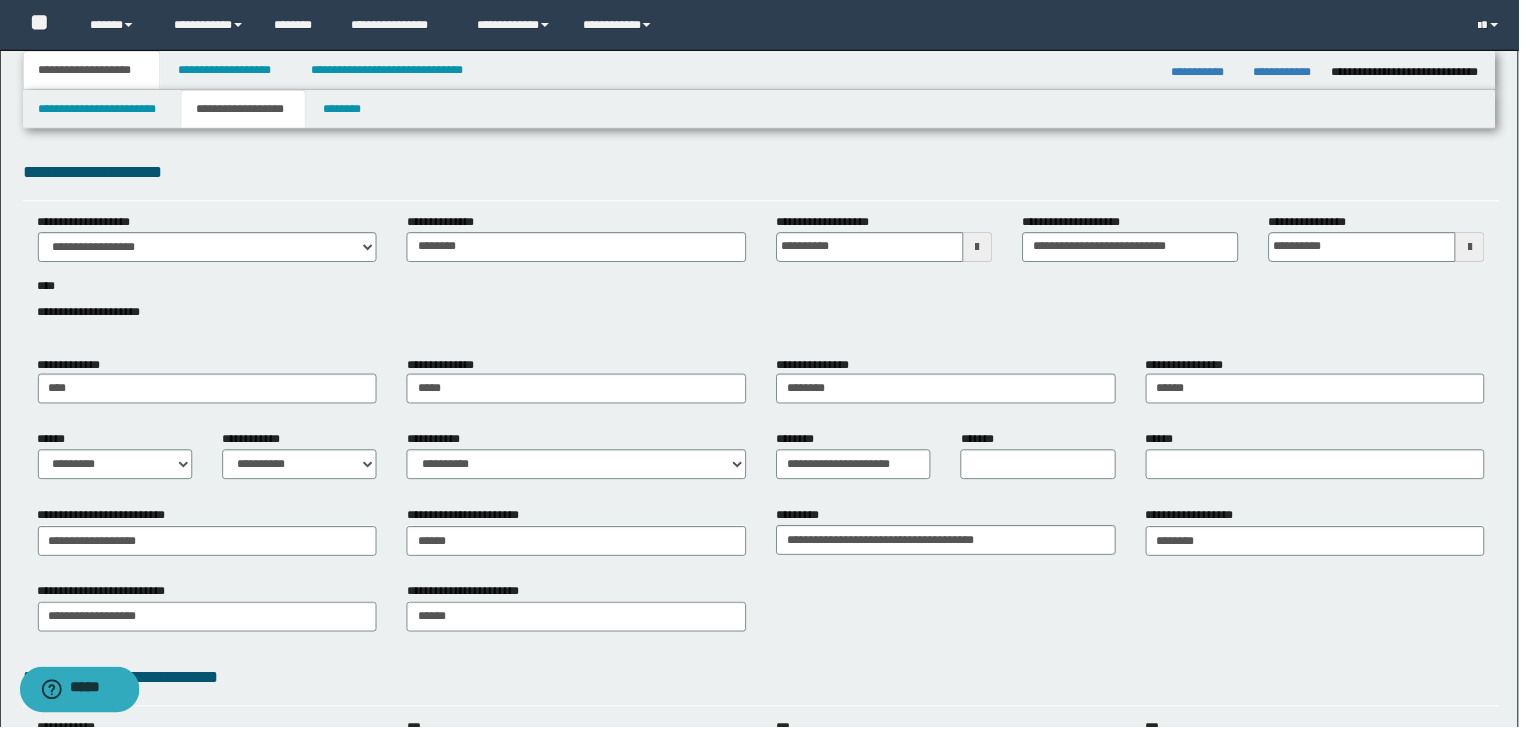 scroll, scrollTop: 0, scrollLeft: 0, axis: both 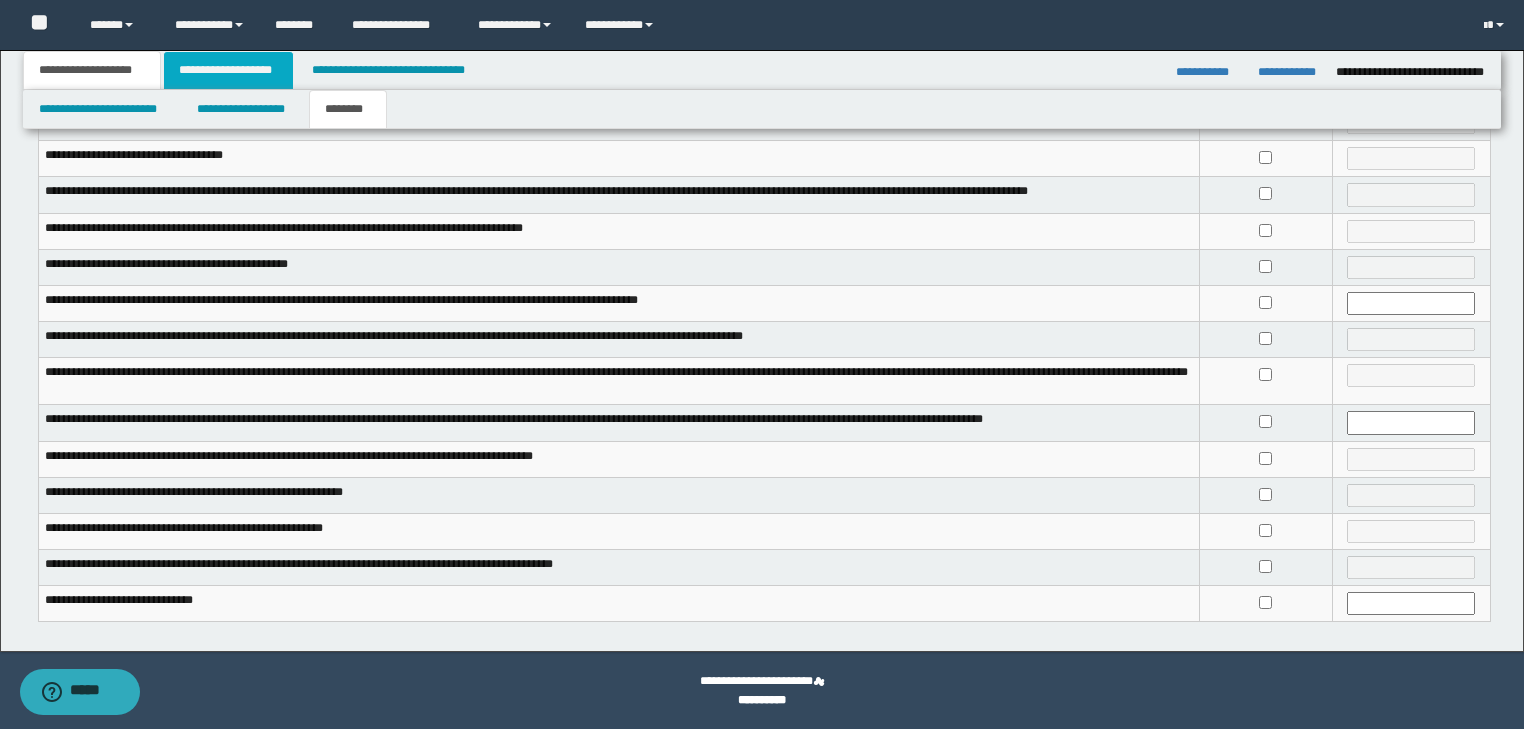 click on "**********" at bounding box center (228, 70) 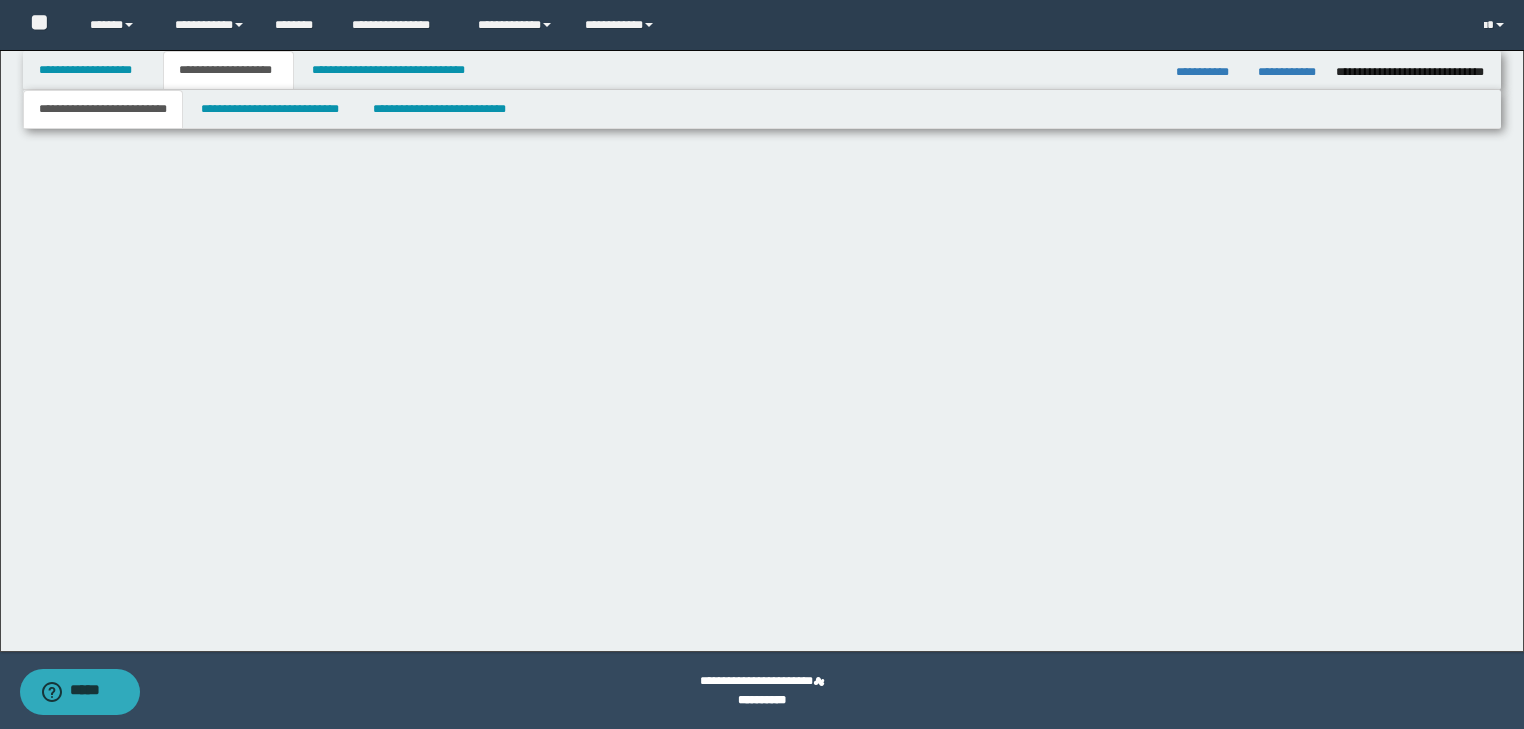 scroll, scrollTop: 0, scrollLeft: 0, axis: both 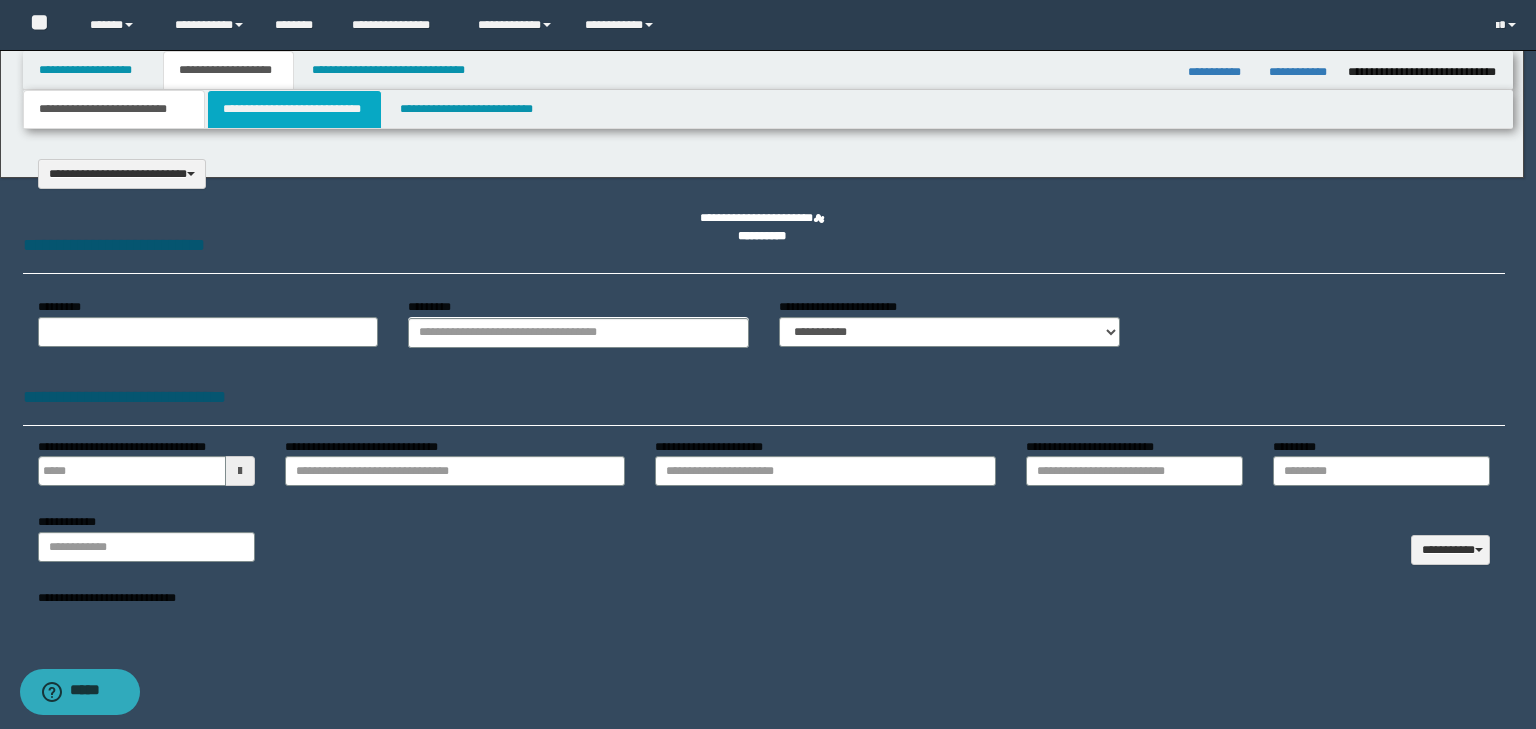 select on "*" 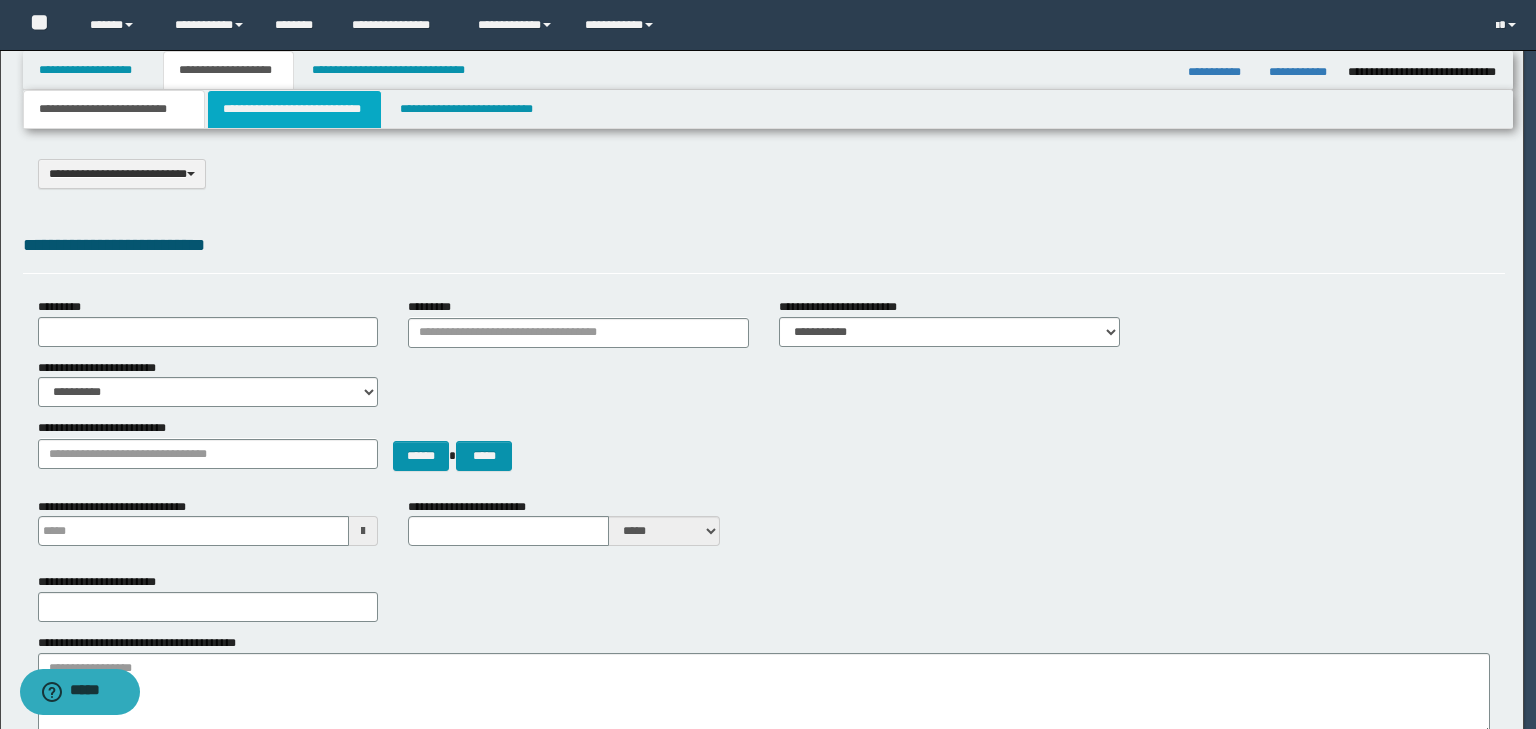 scroll, scrollTop: 0, scrollLeft: 0, axis: both 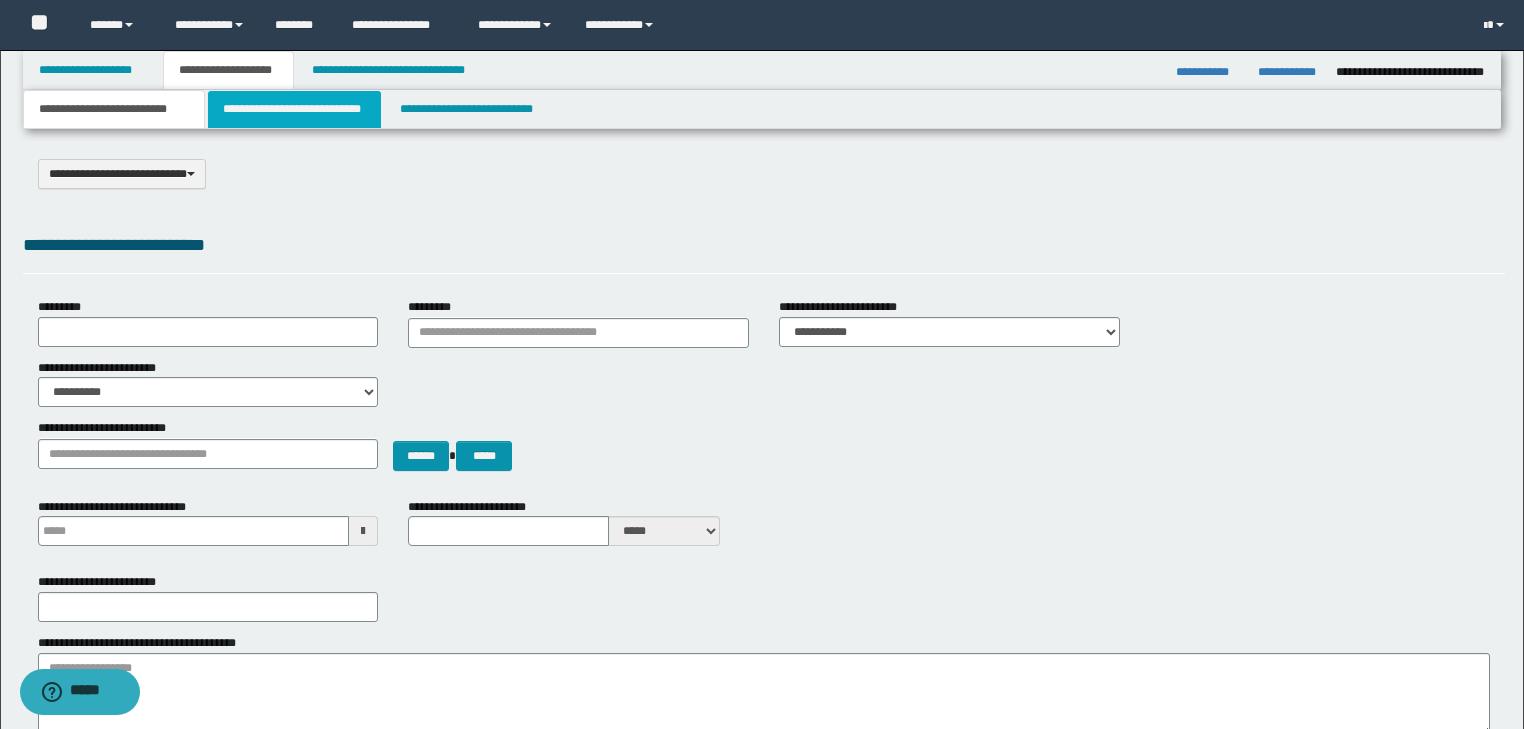 click on "**********" at bounding box center (294, 109) 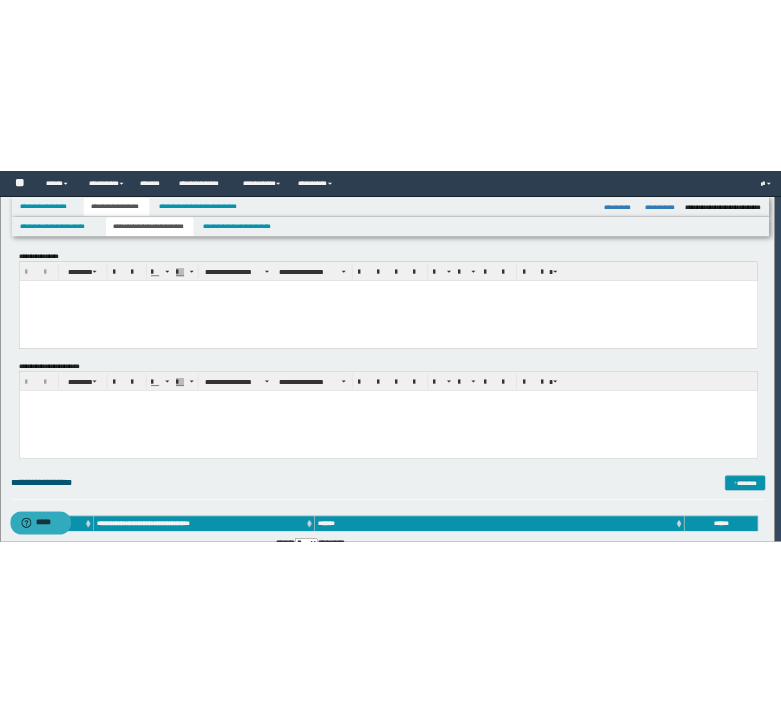 scroll, scrollTop: 0, scrollLeft: 0, axis: both 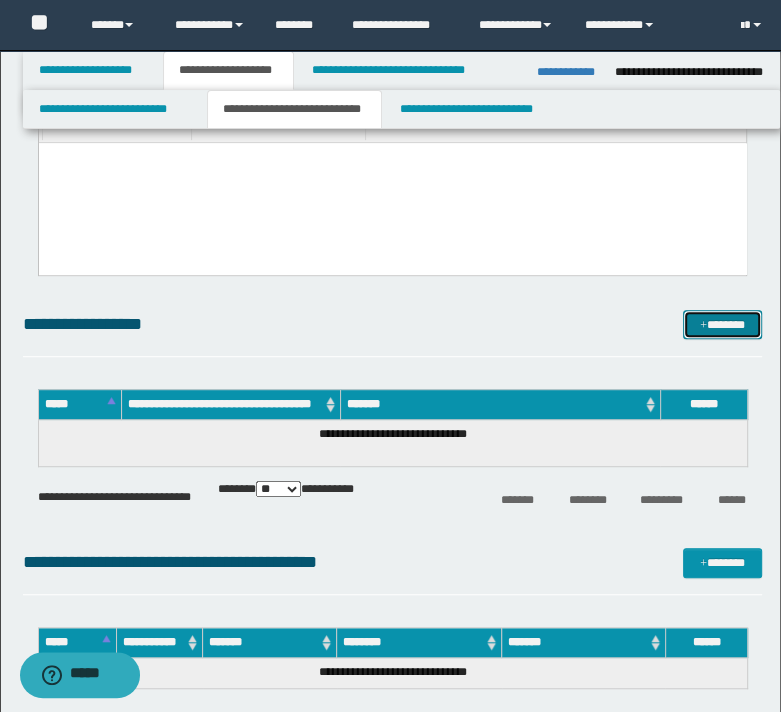 click on "*******" at bounding box center [722, 325] 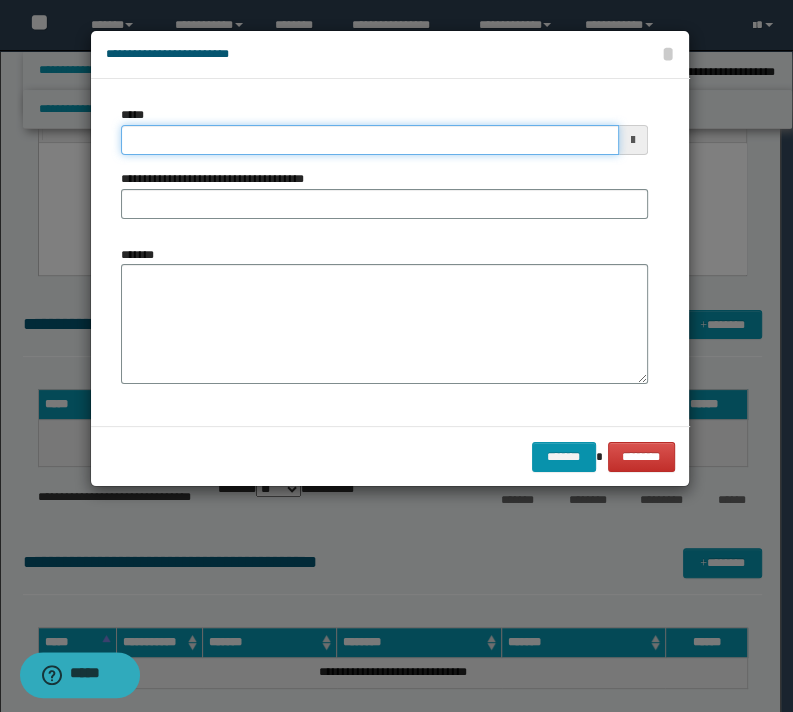 click on "*****" at bounding box center [369, 140] 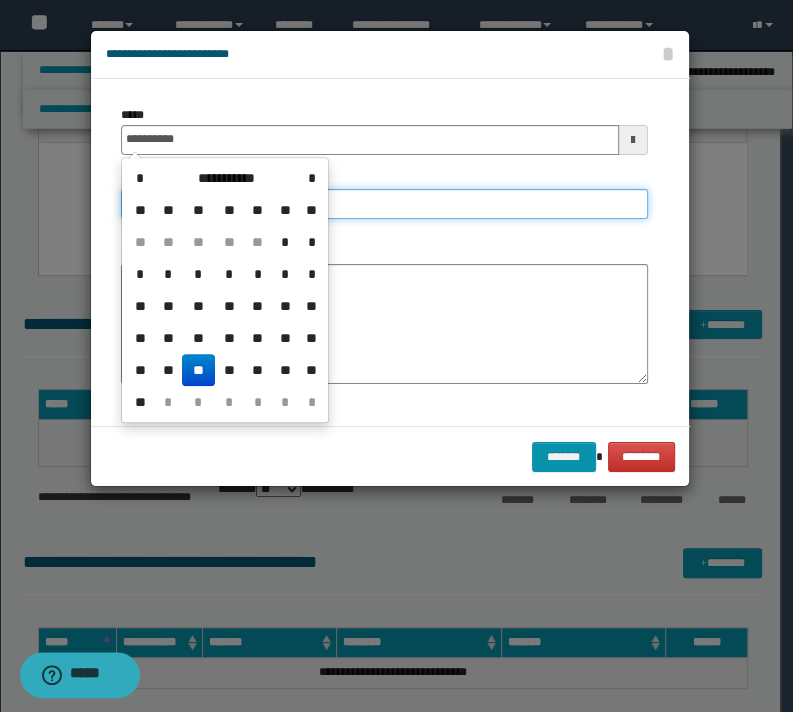type on "**********" 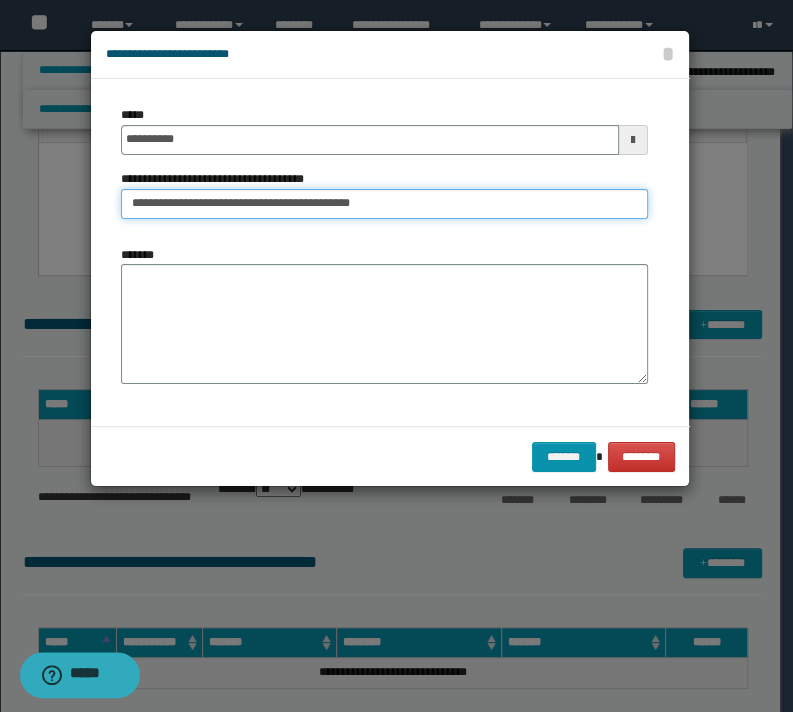 type on "**********" 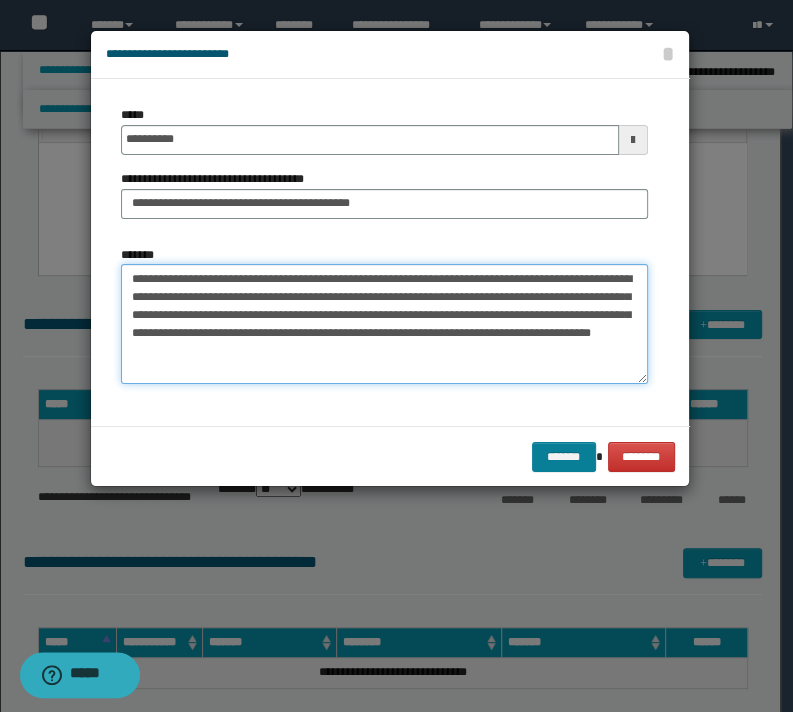 type on "**********" 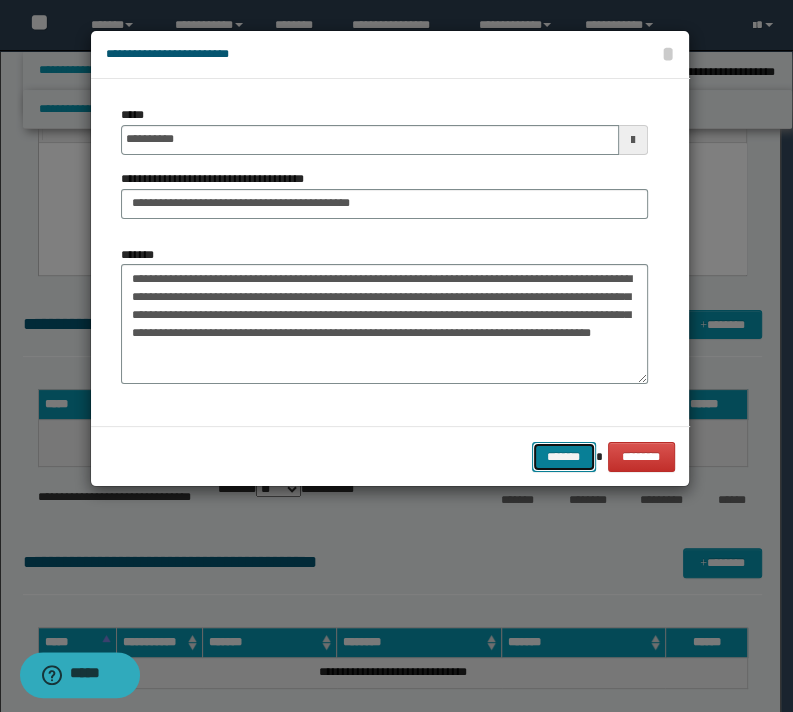 click on "*******" at bounding box center (564, 457) 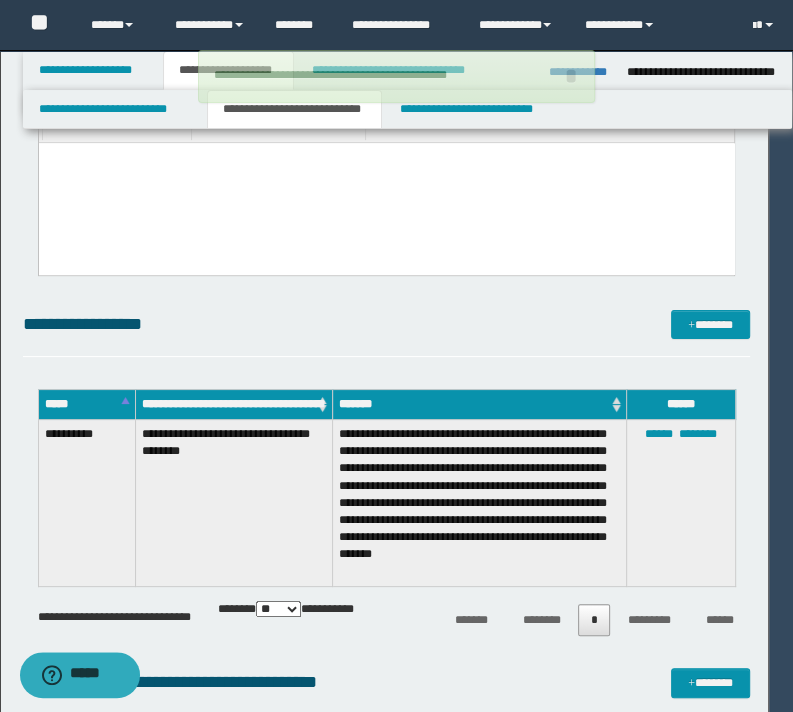 type 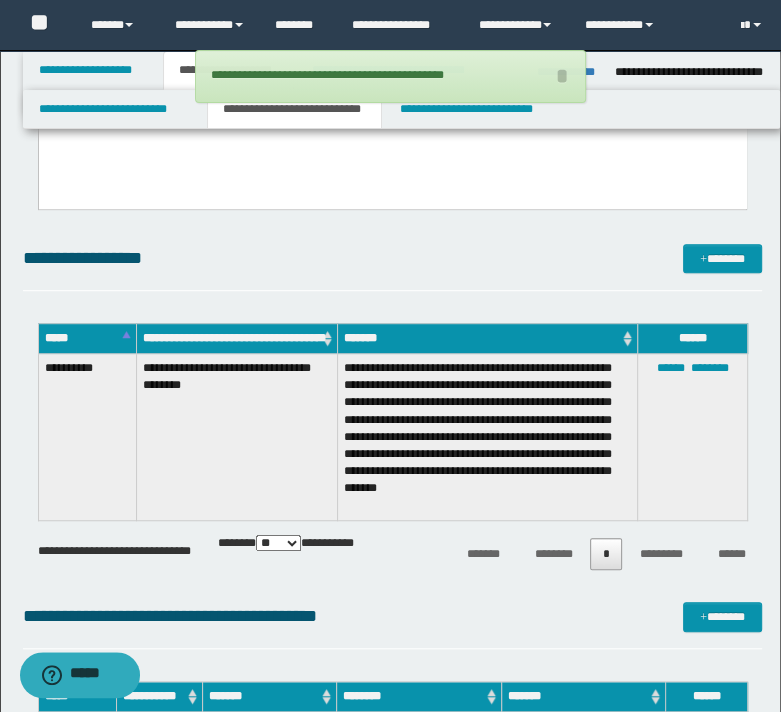 scroll, scrollTop: 560, scrollLeft: 0, axis: vertical 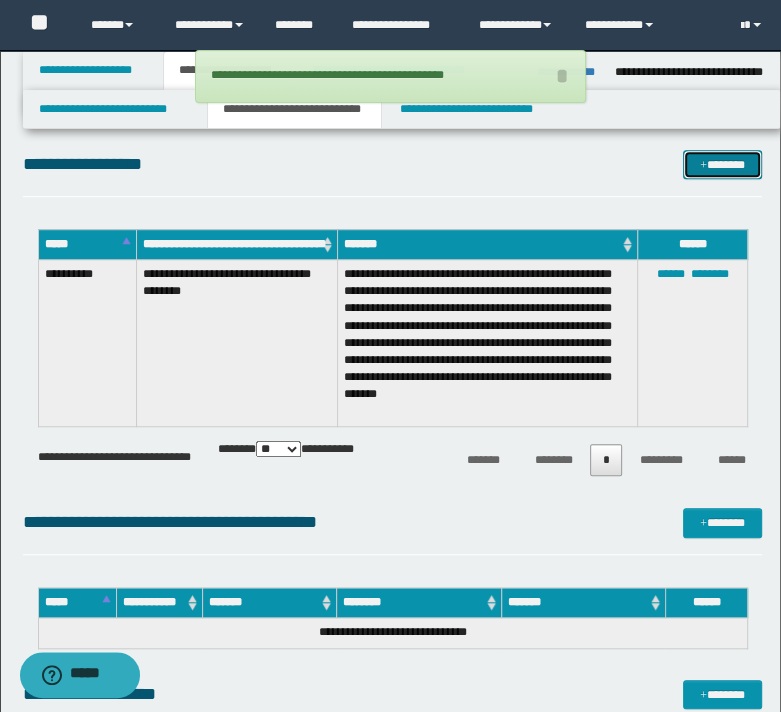 click on "*******" at bounding box center (722, 165) 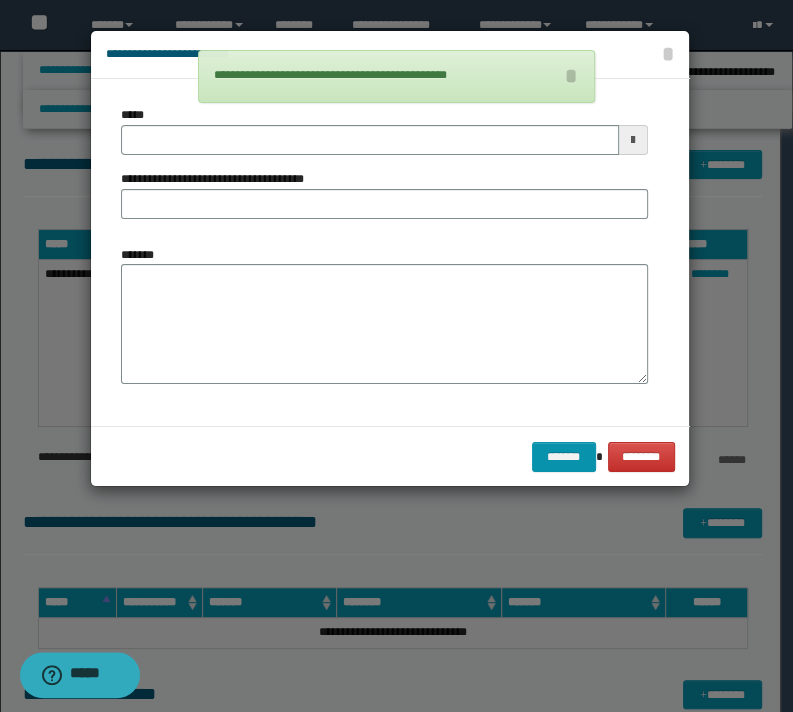 click on "**********" at bounding box center (220, 179) 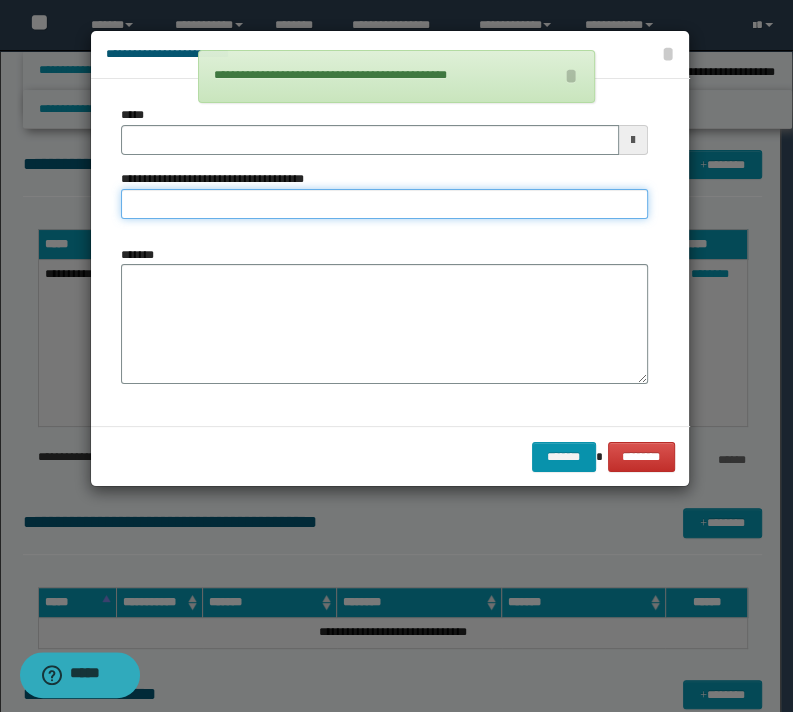 click on "**********" at bounding box center (384, 204) 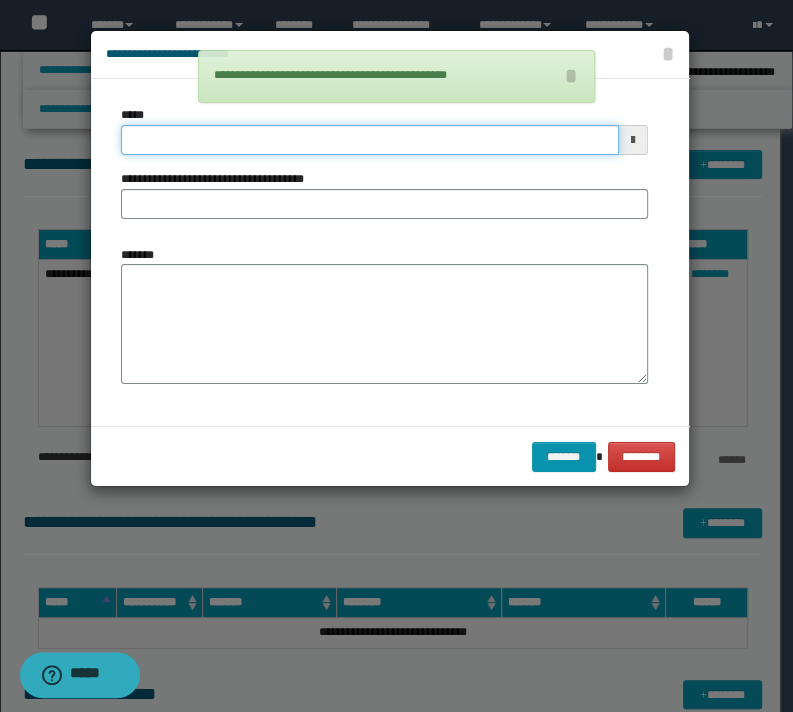 click on "*****" at bounding box center [369, 140] 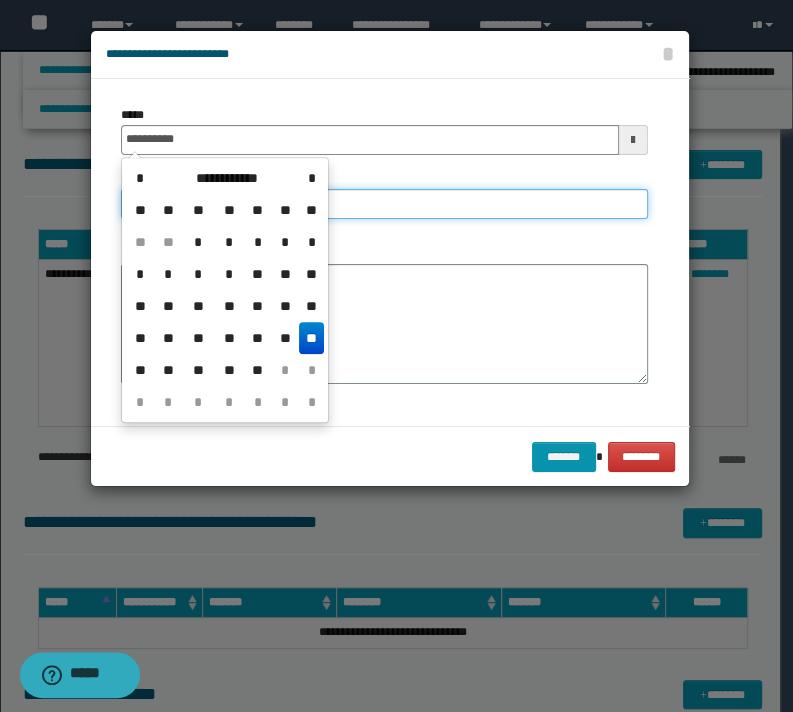 type on "**********" 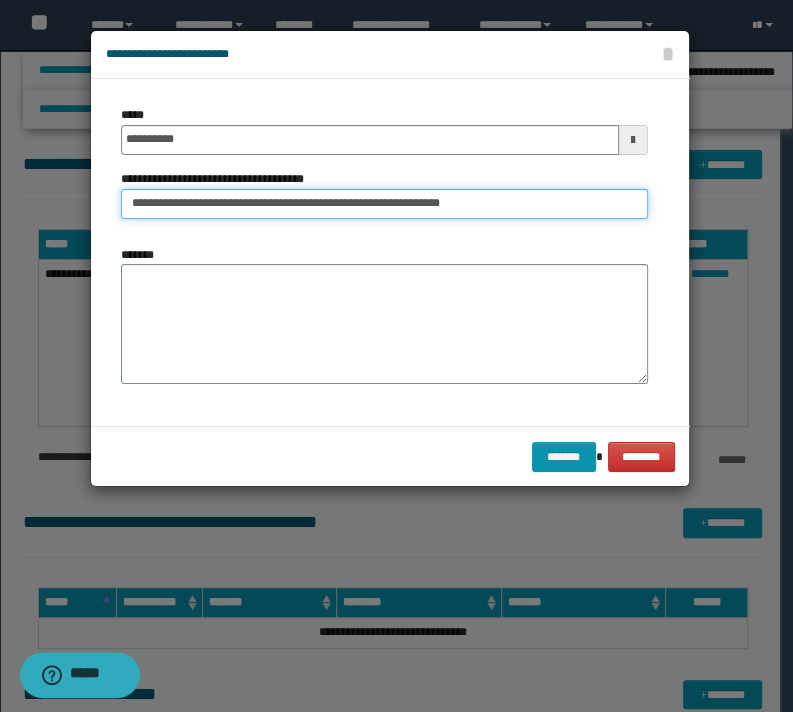 type on "**********" 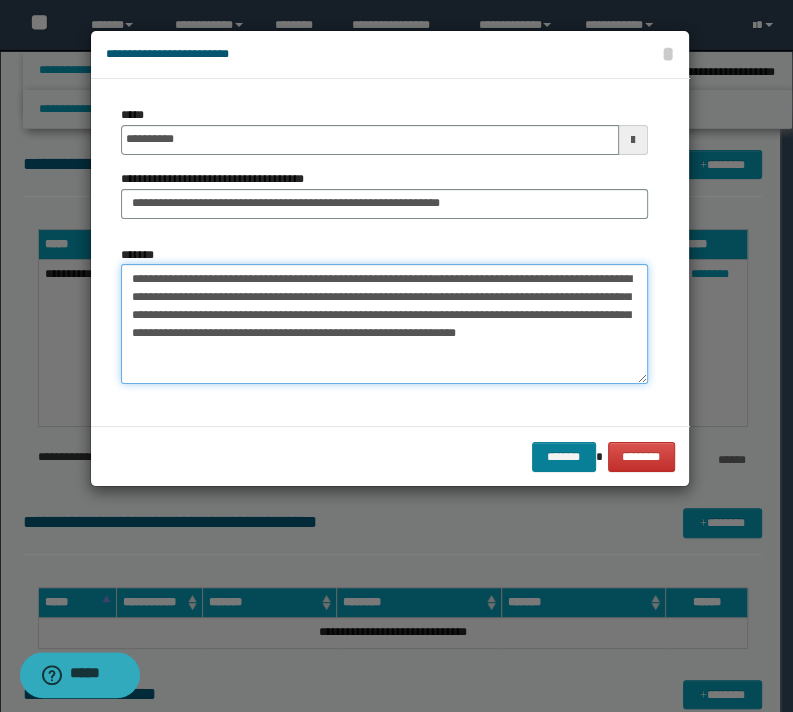type on "**********" 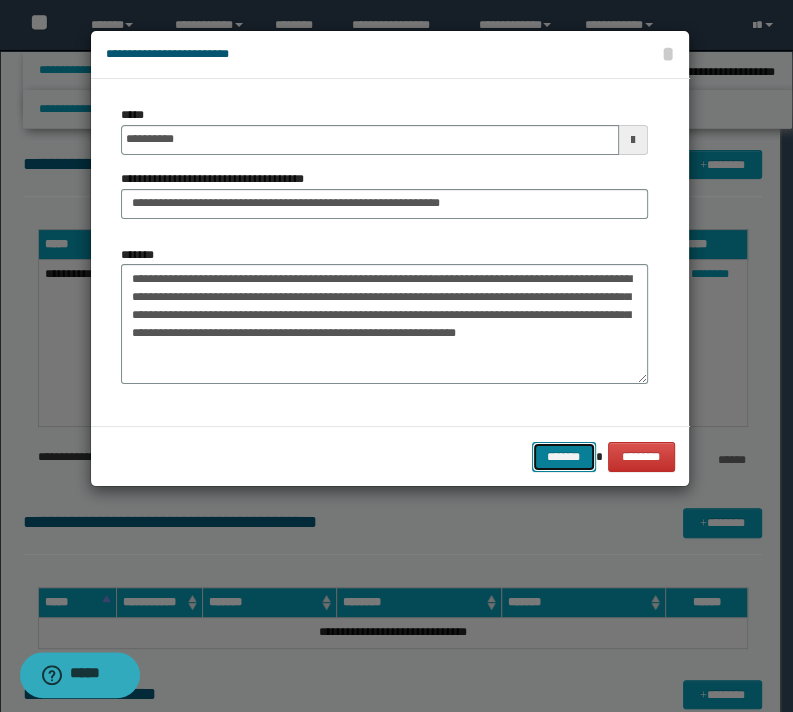 click on "*******" at bounding box center [564, 457] 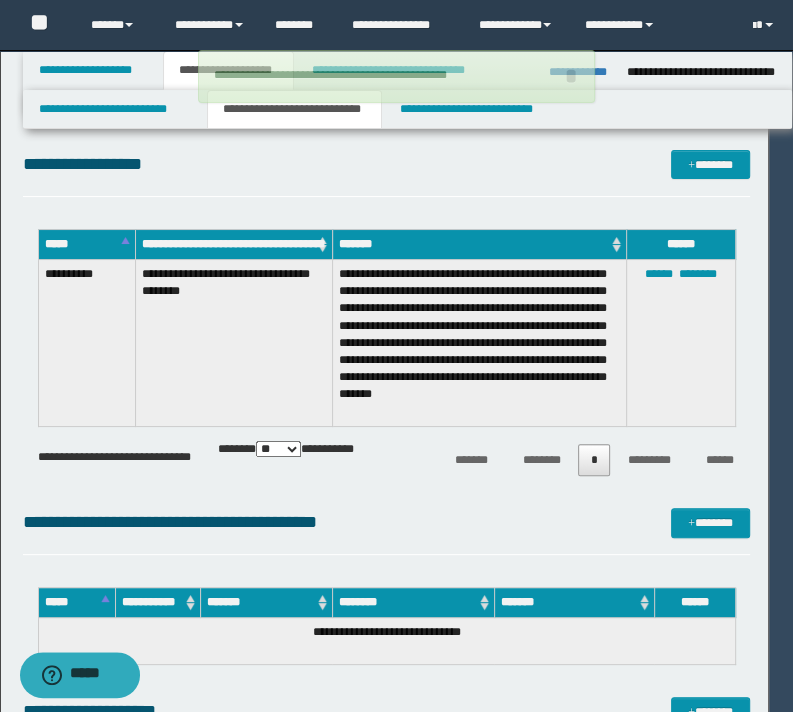 type 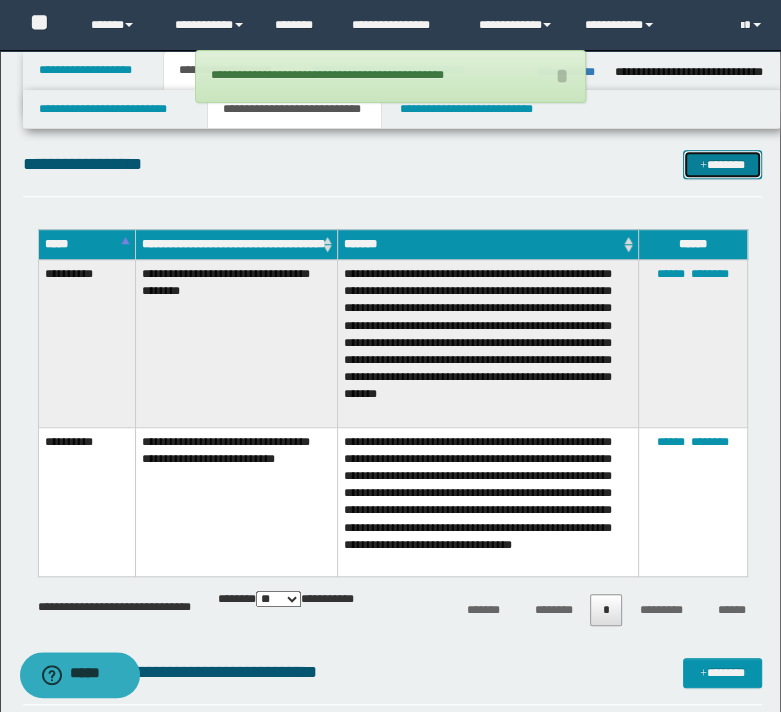 click on "*******" at bounding box center [722, 165] 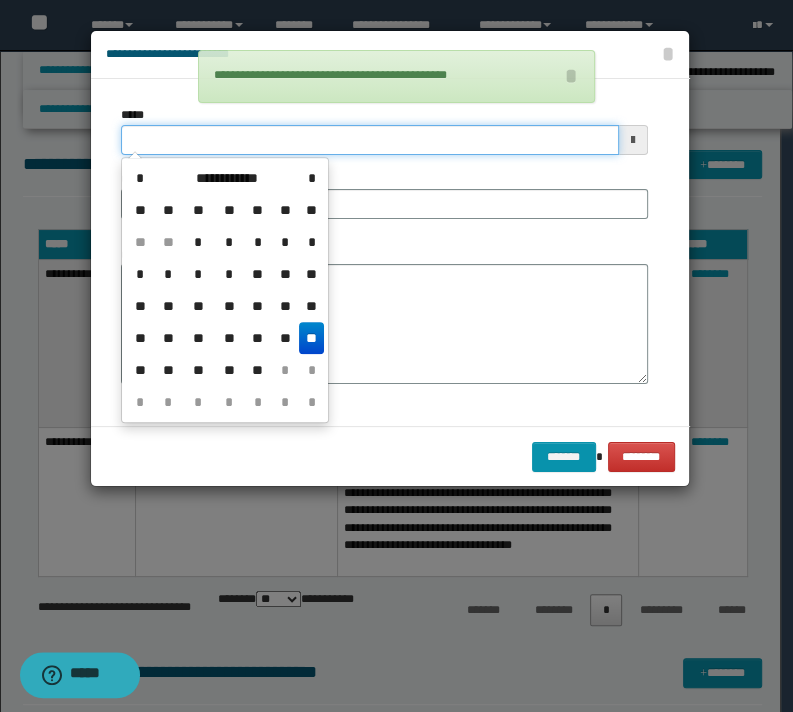 click on "*****" at bounding box center [369, 140] 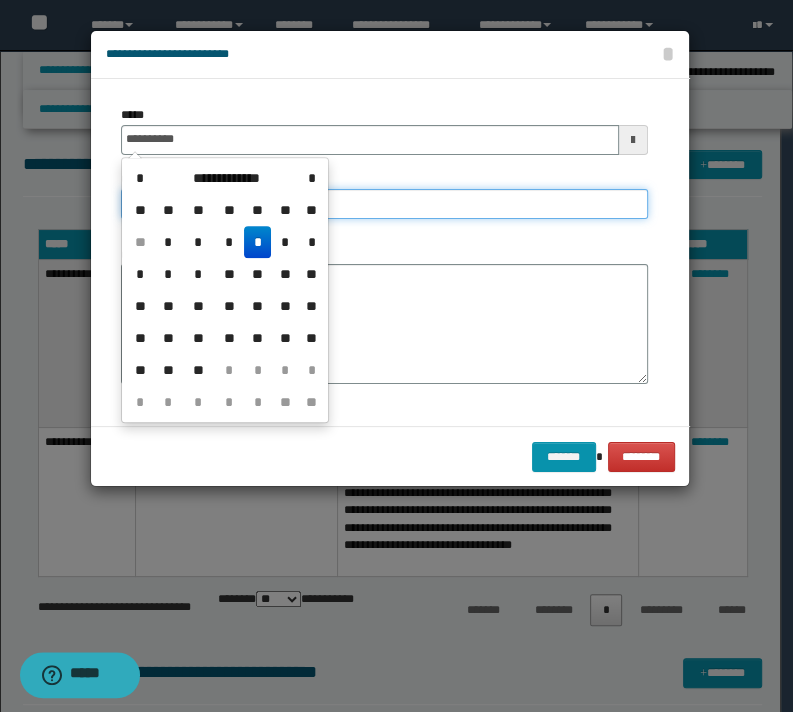 type on "**********" 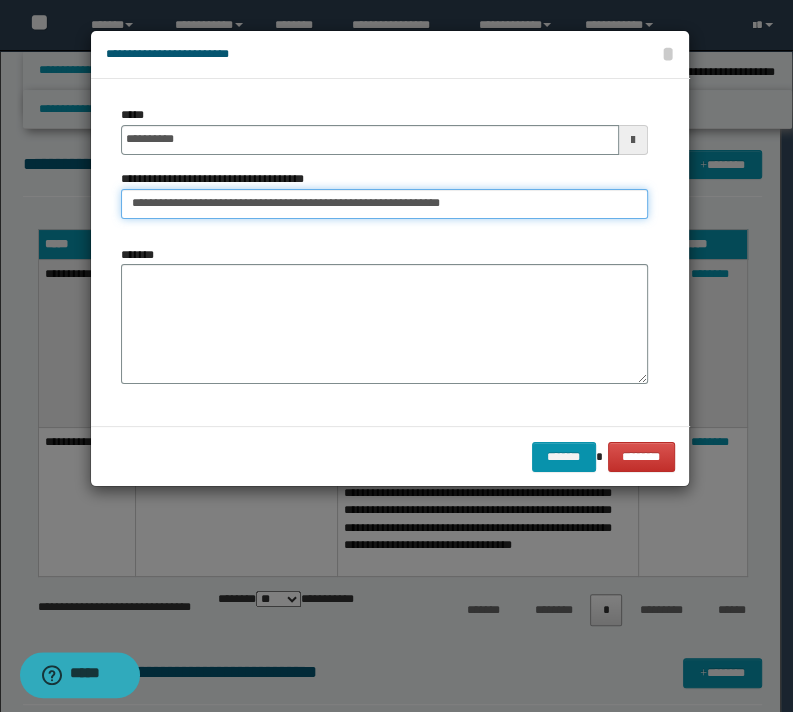 type on "**********" 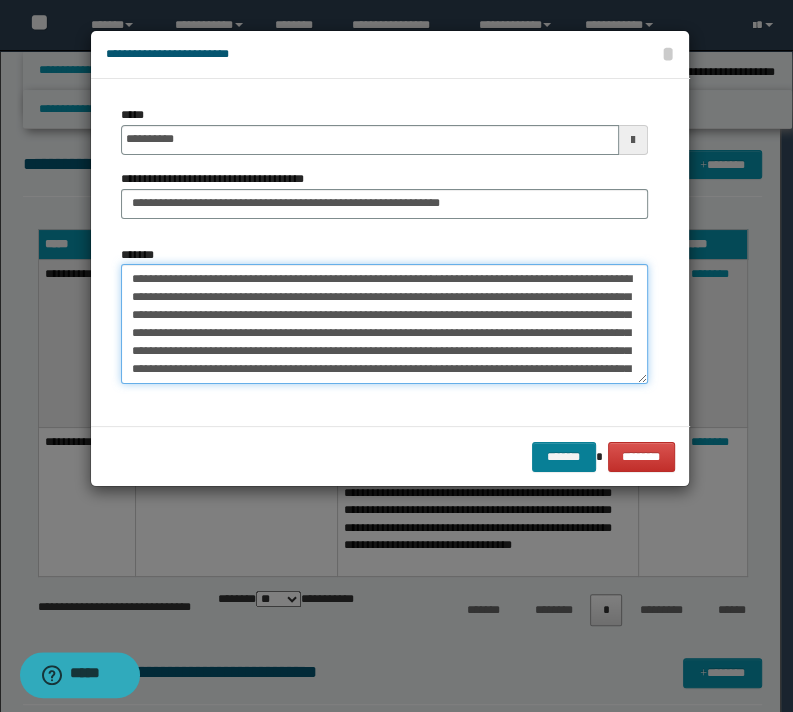 type on "**********" 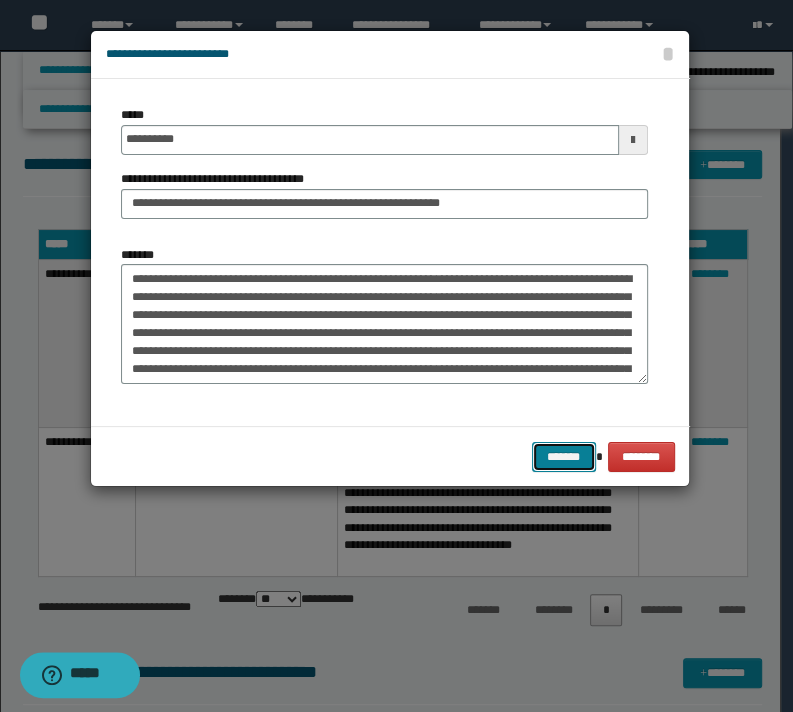 click on "*******" at bounding box center [564, 457] 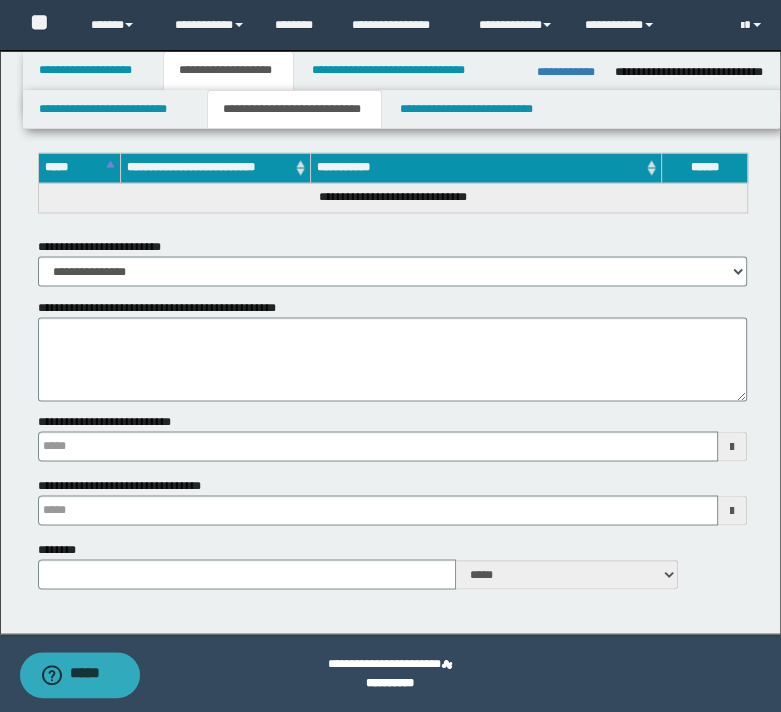 type 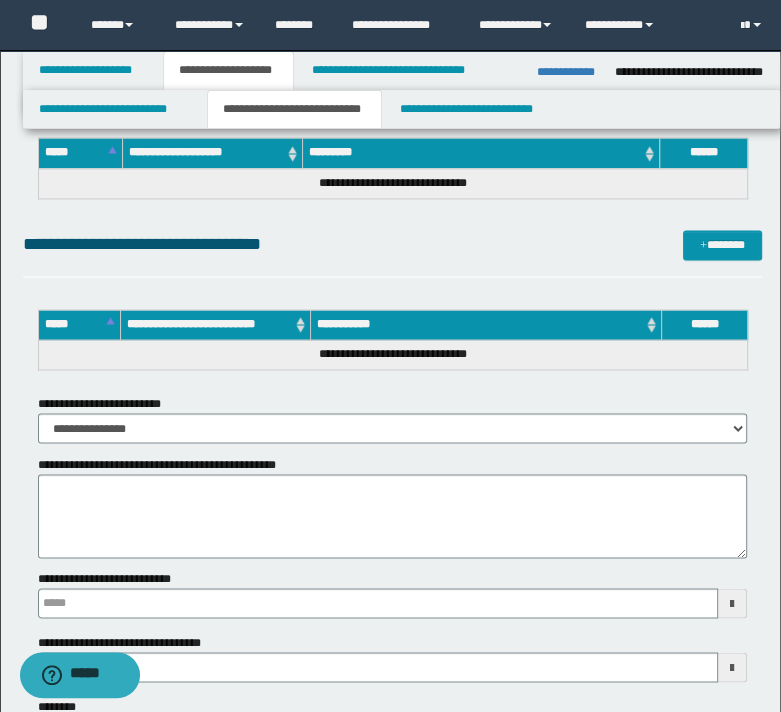scroll, scrollTop: 1564, scrollLeft: 0, axis: vertical 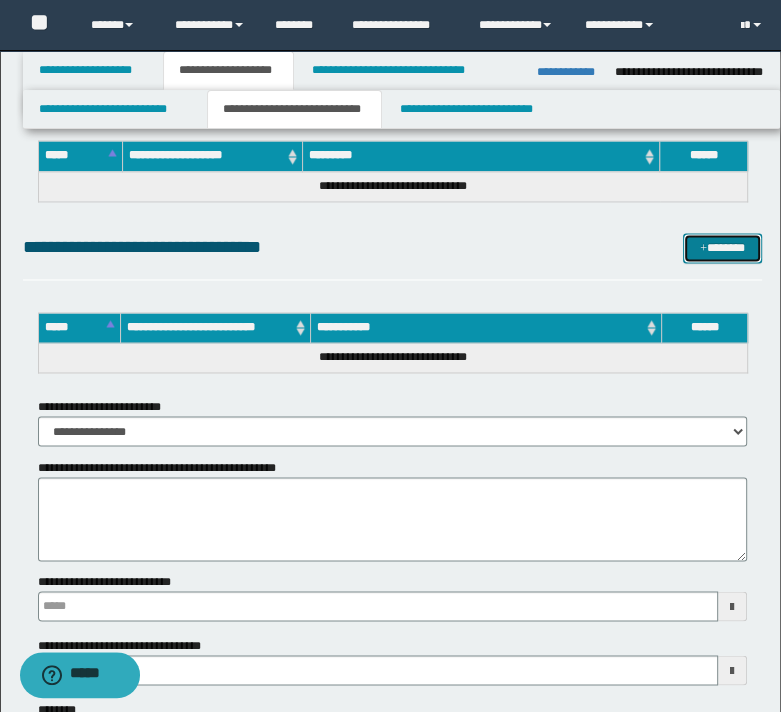 click on "*******" at bounding box center [722, 248] 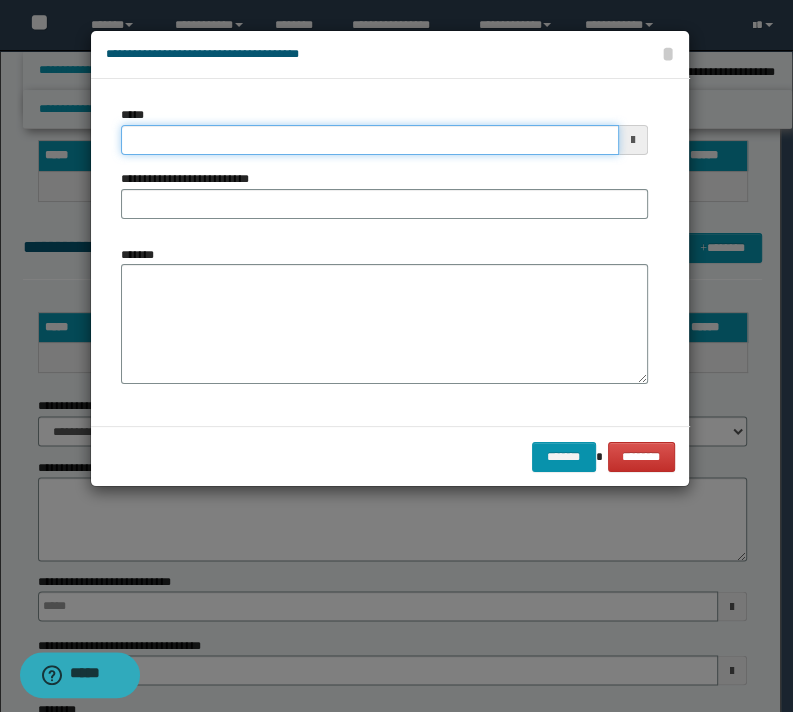 click on "*****" at bounding box center [369, 140] 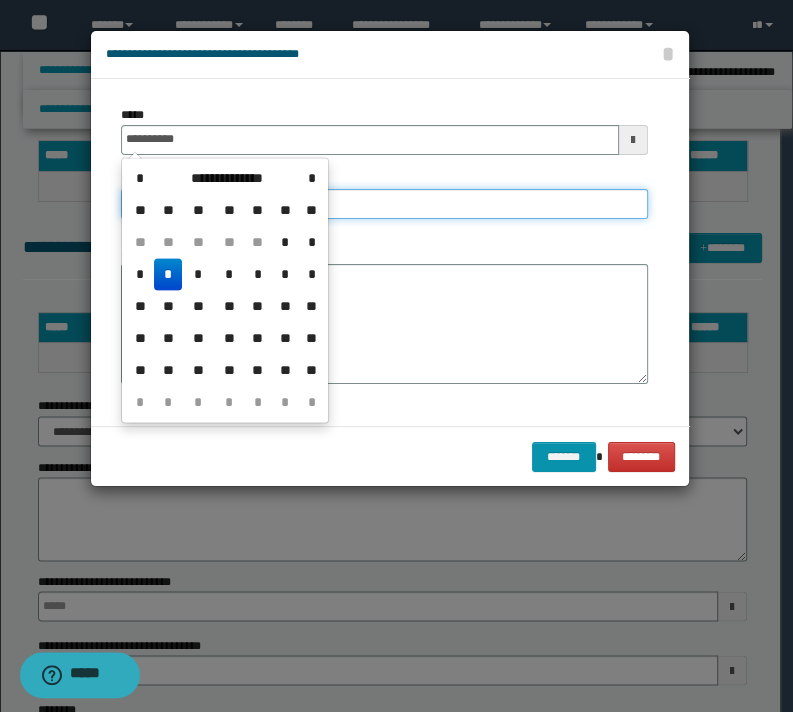 type on "**********" 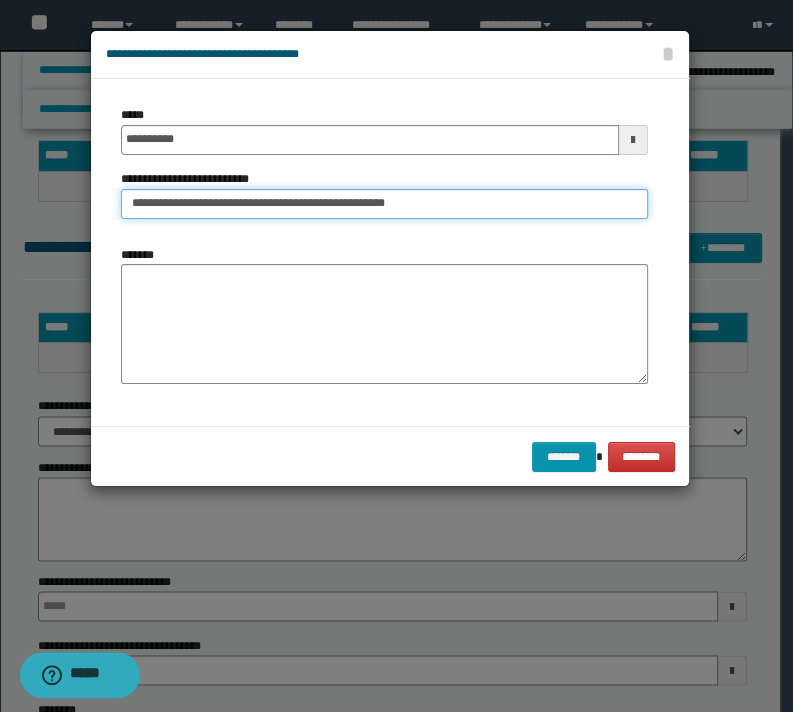 type on "**********" 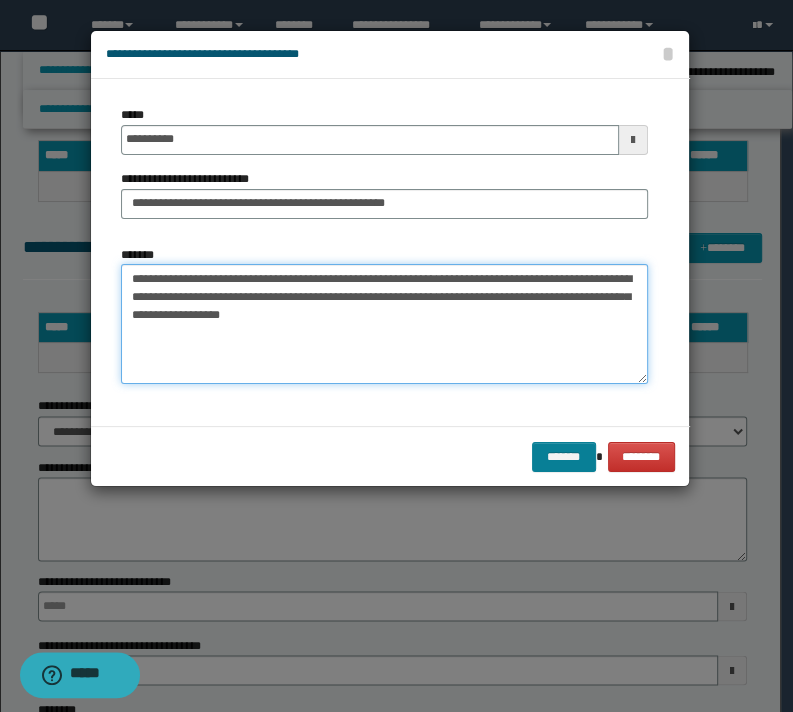 type on "**********" 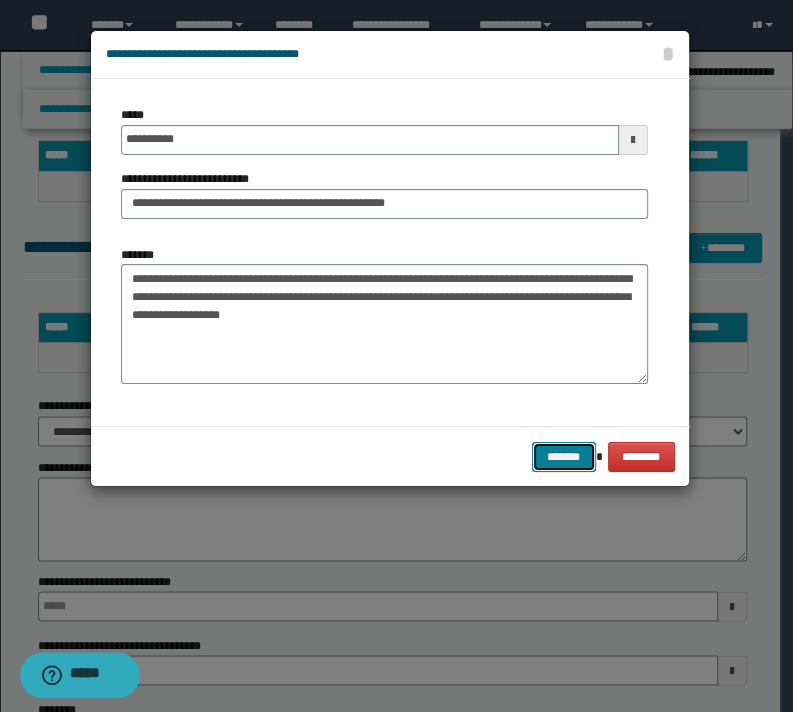 click on "*******" at bounding box center (564, 457) 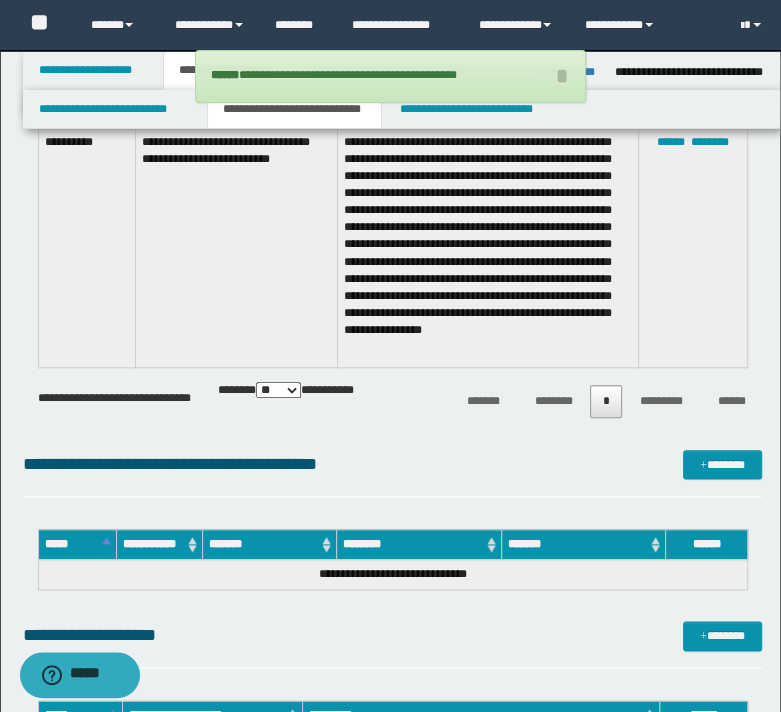 scroll, scrollTop: 524, scrollLeft: 0, axis: vertical 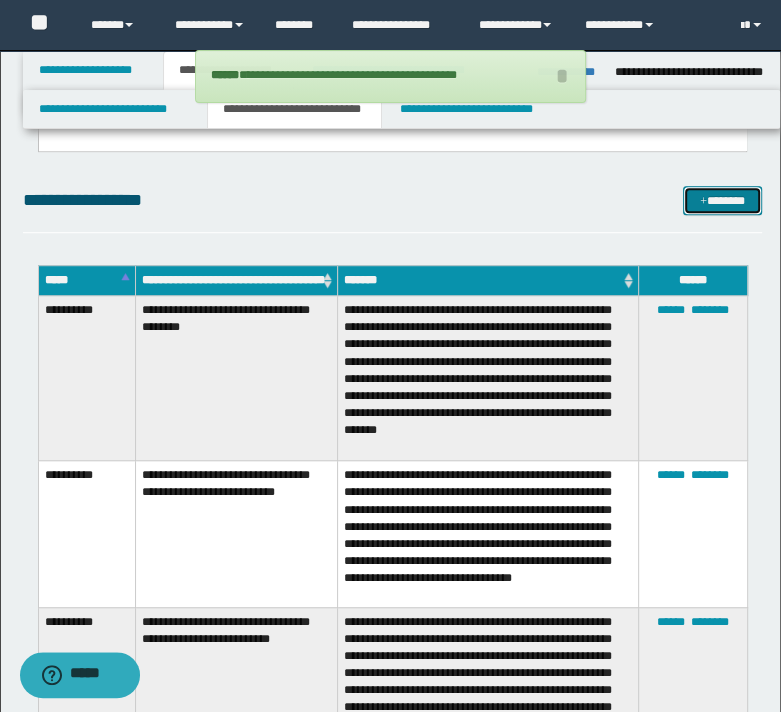 drag, startPoint x: 719, startPoint y: 205, endPoint x: 455, endPoint y: 155, distance: 268.69315 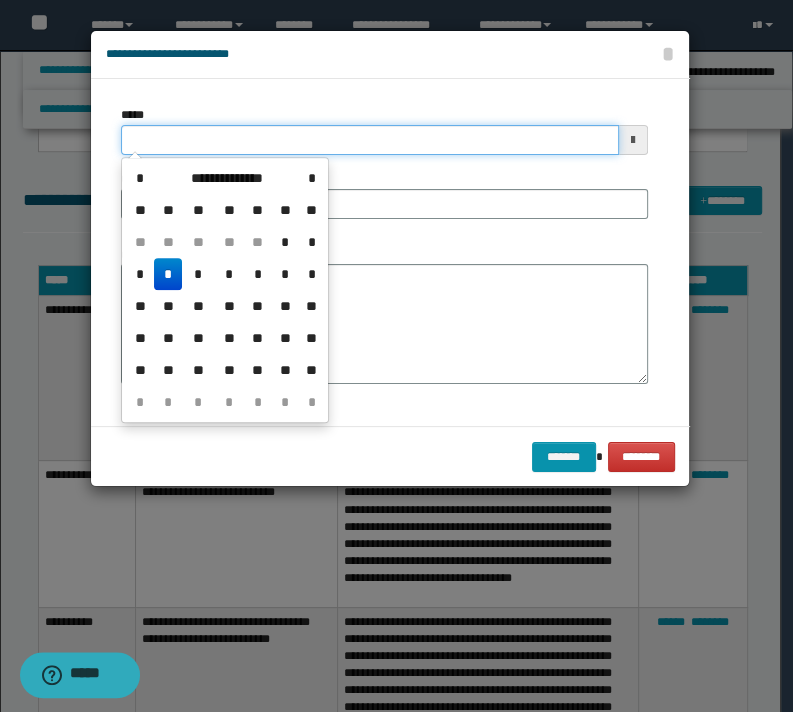 click on "*****" at bounding box center [369, 140] 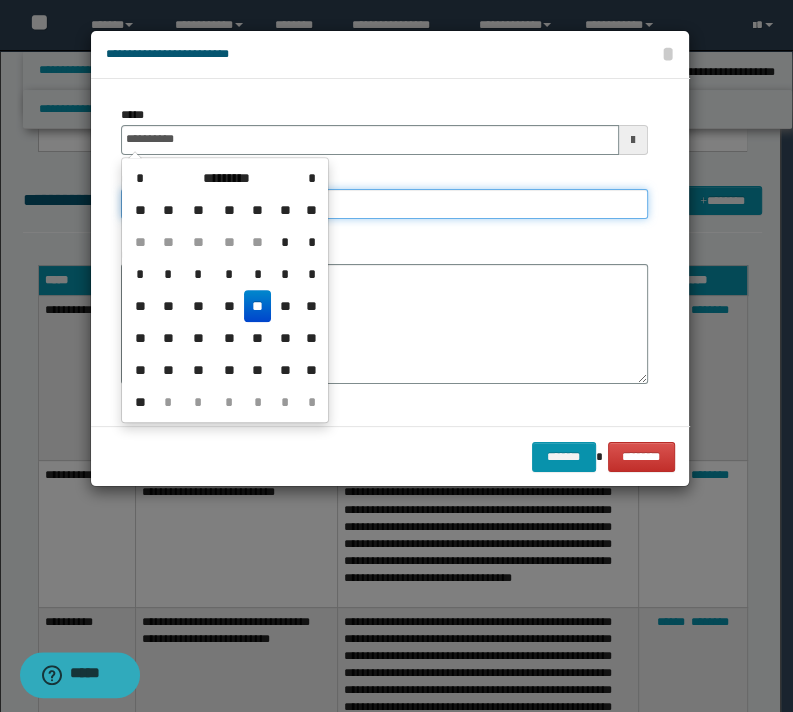 type on "**********" 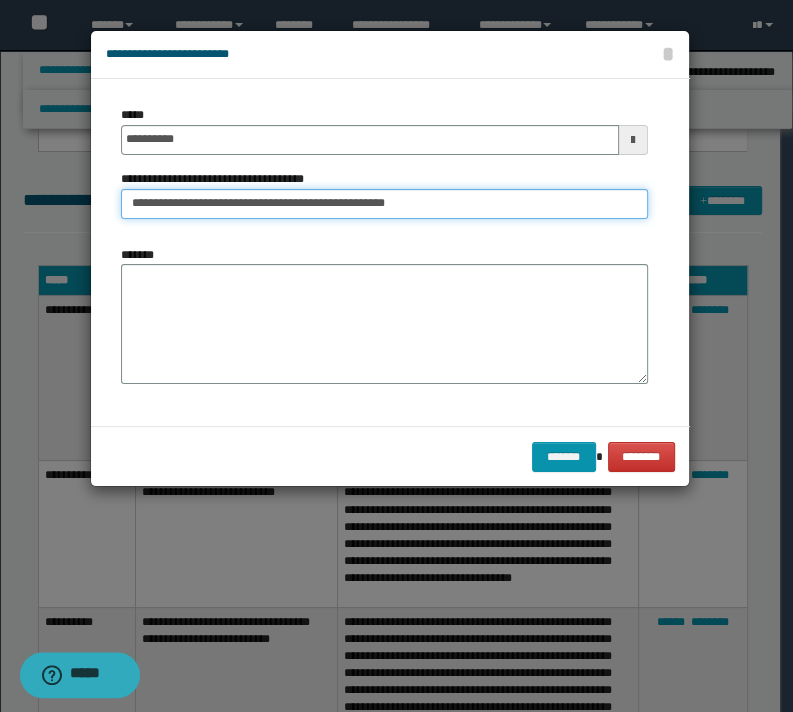 type on "**********" 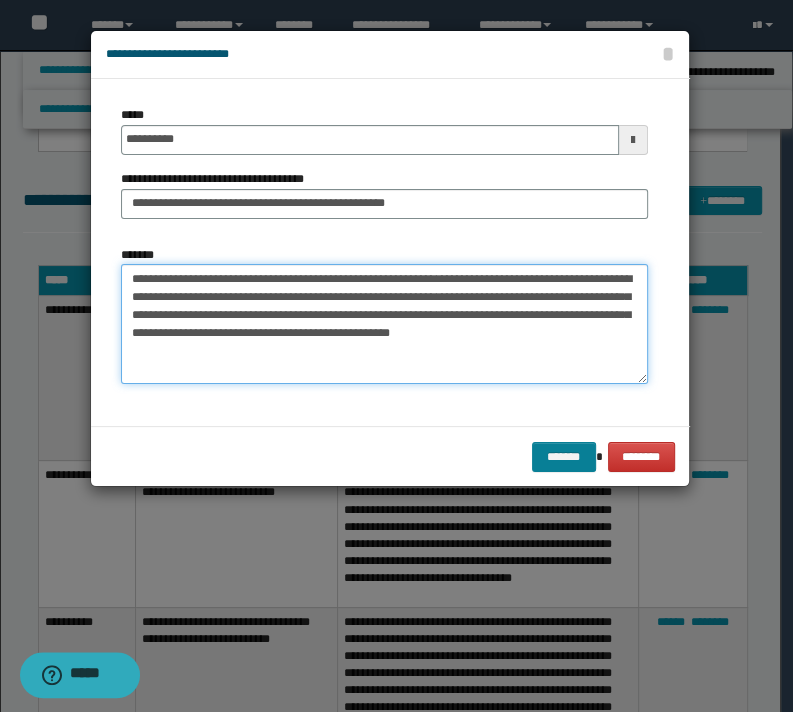 type on "**********" 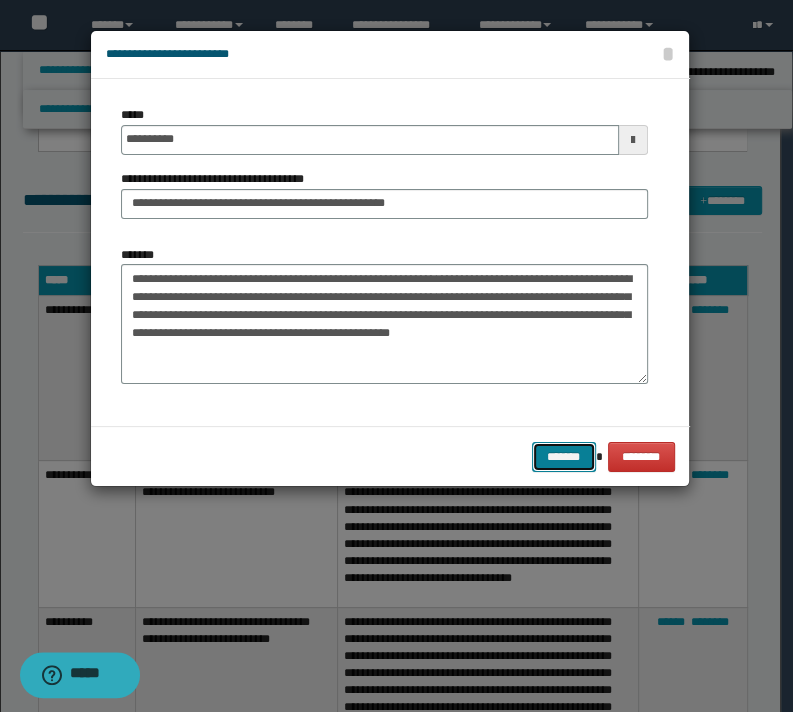 click on "*******" at bounding box center [564, 457] 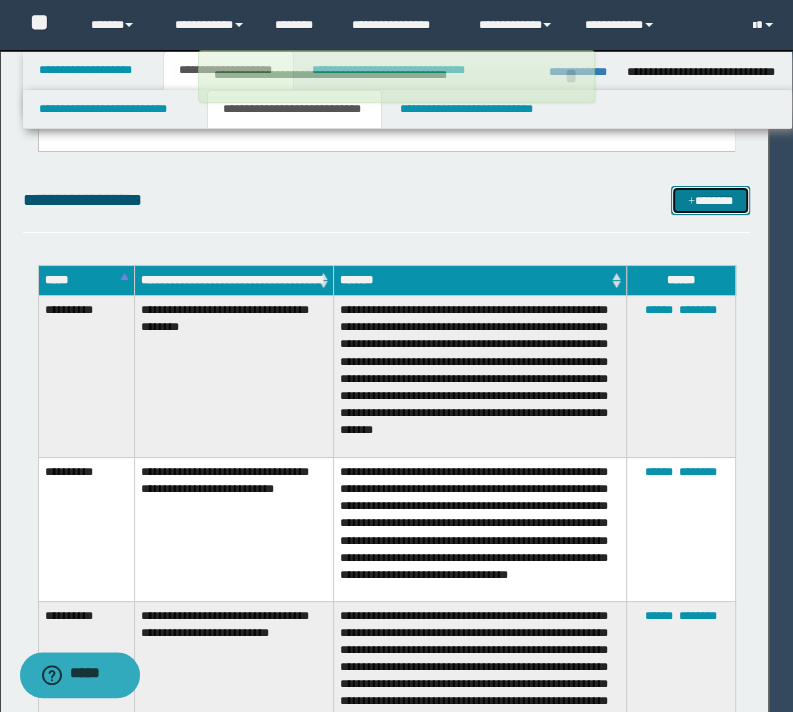 type 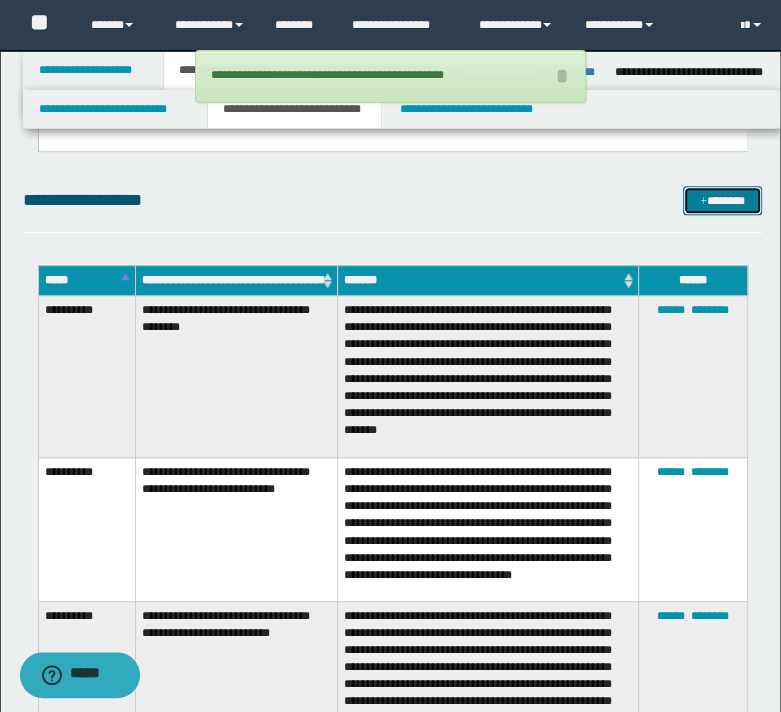 click on "*******" at bounding box center [722, 201] 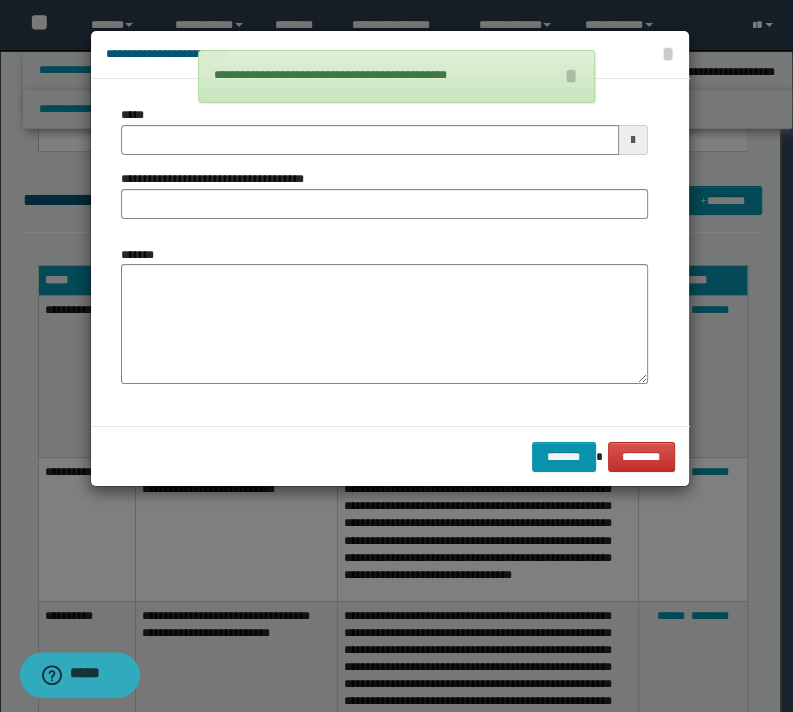 drag, startPoint x: 208, startPoint y: 105, endPoint x: 215, endPoint y: 115, distance: 12.206555 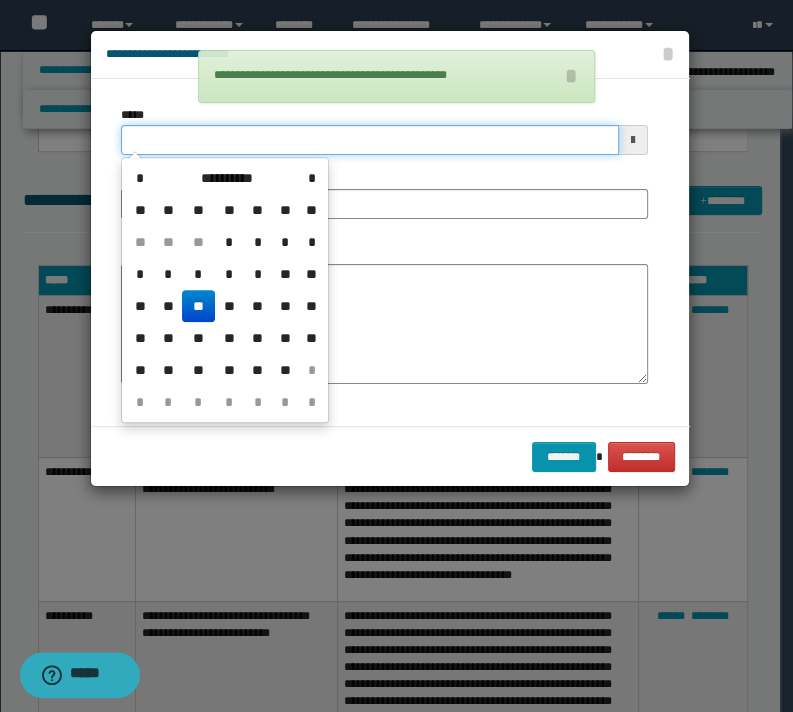 click on "*****" at bounding box center [369, 140] 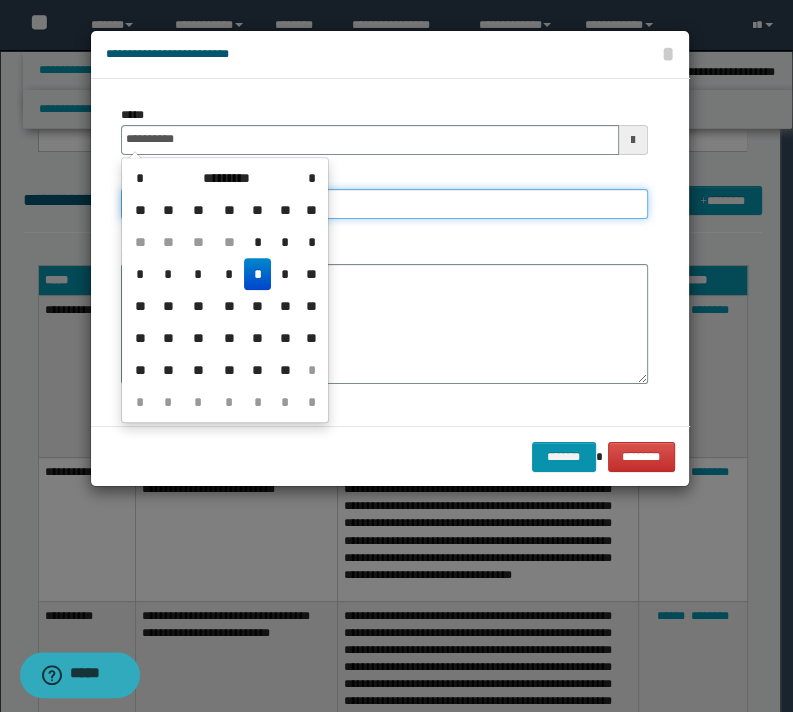 type on "**********" 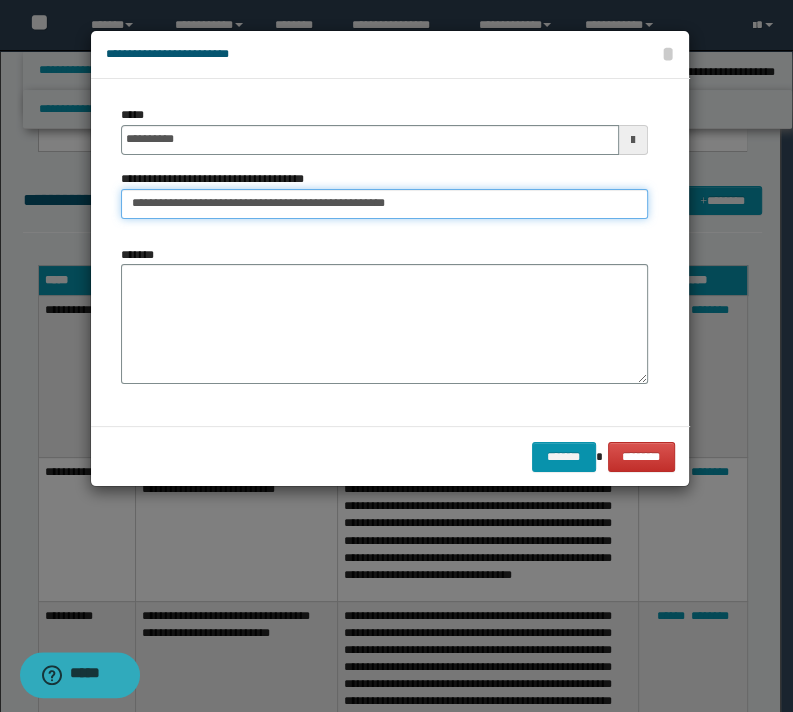 type on "**********" 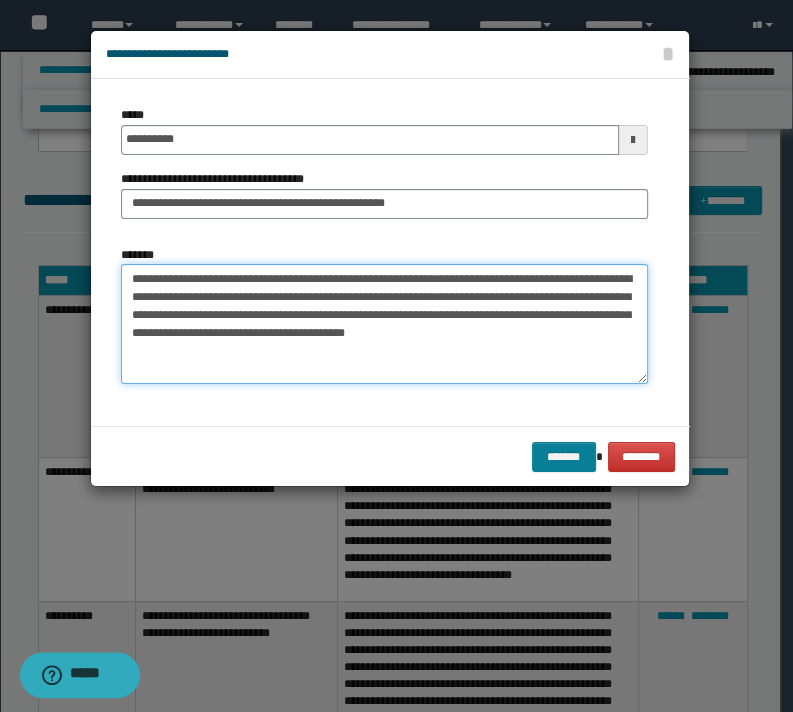 type on "**********" 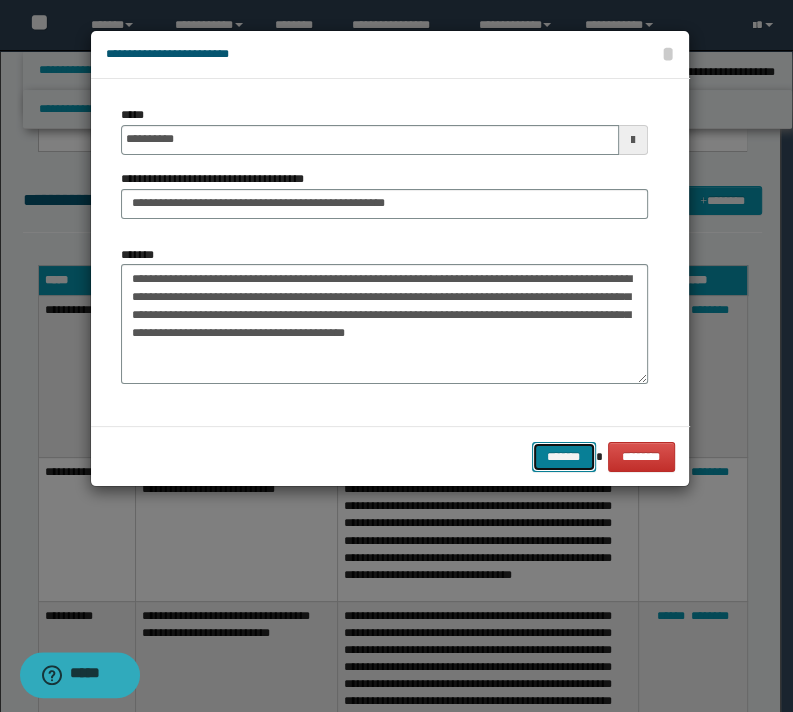 click on "*******" at bounding box center [564, 457] 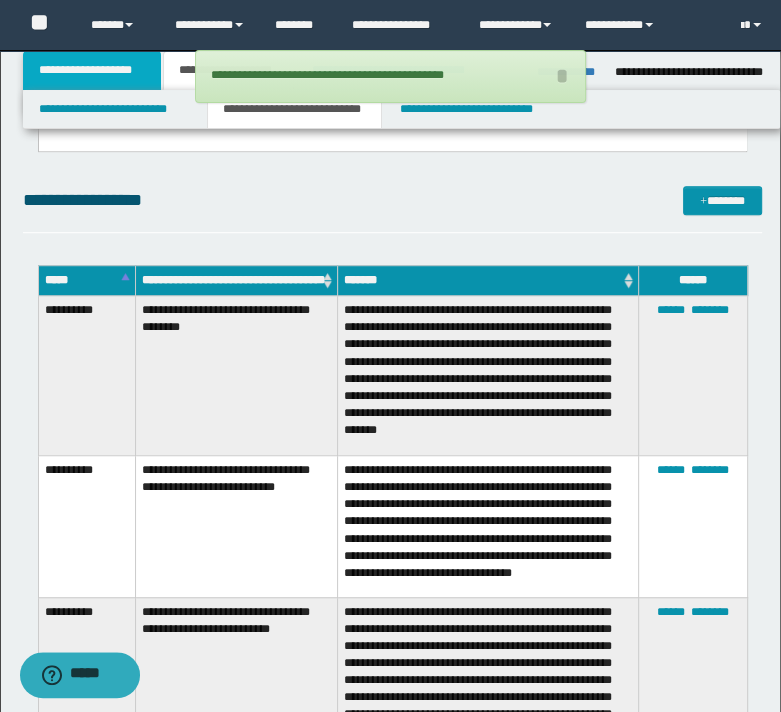 drag, startPoint x: 106, startPoint y: 64, endPoint x: 172, endPoint y: 80, distance: 67.911705 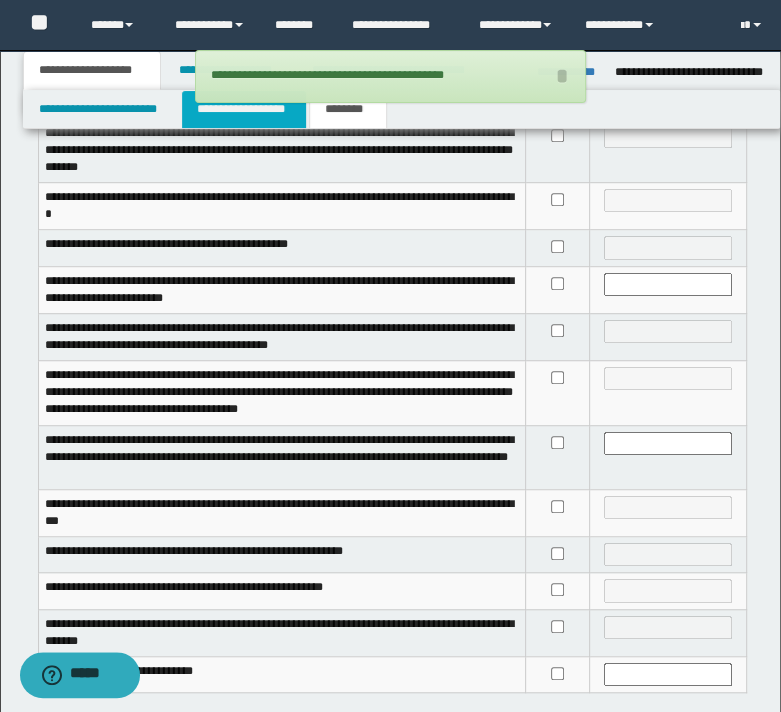 click on "**********" at bounding box center (244, 109) 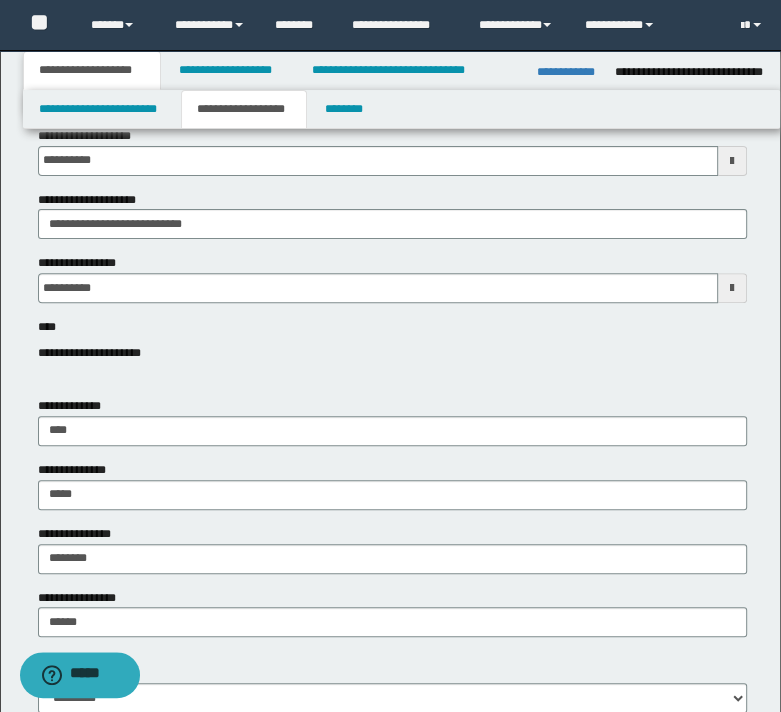 scroll, scrollTop: 204, scrollLeft: 0, axis: vertical 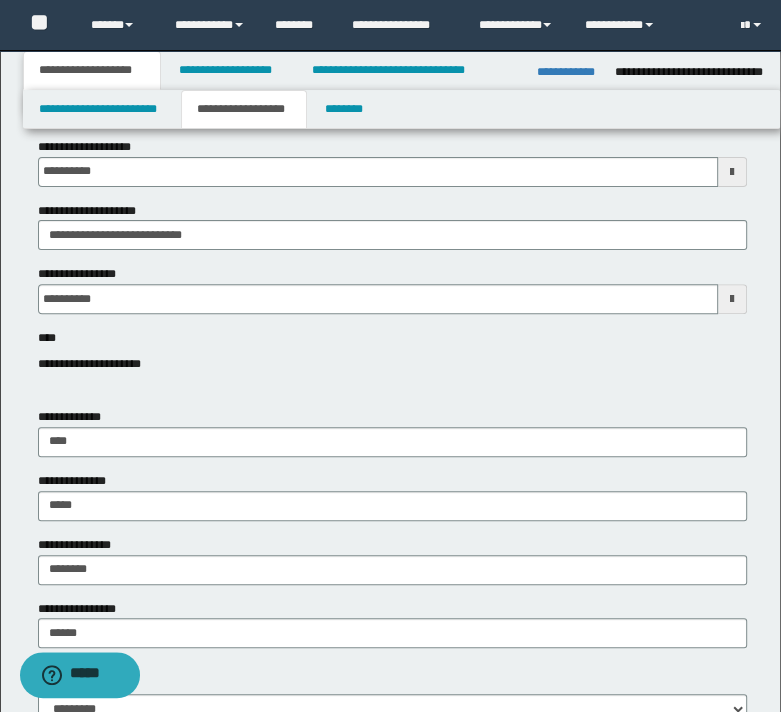 click on "**********" at bounding box center [244, 109] 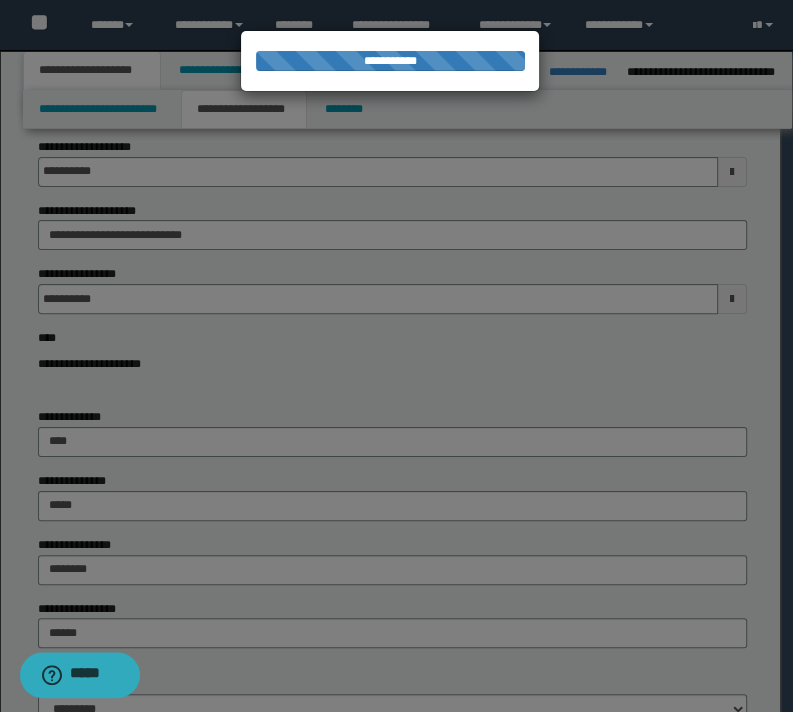 click on "**********" at bounding box center (390, 61) 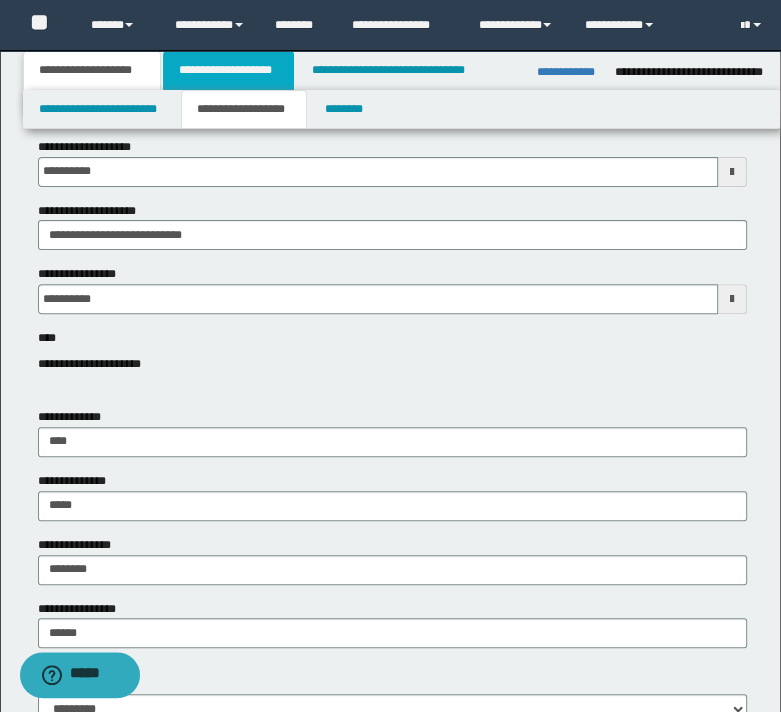 click on "**********" at bounding box center (228, 70) 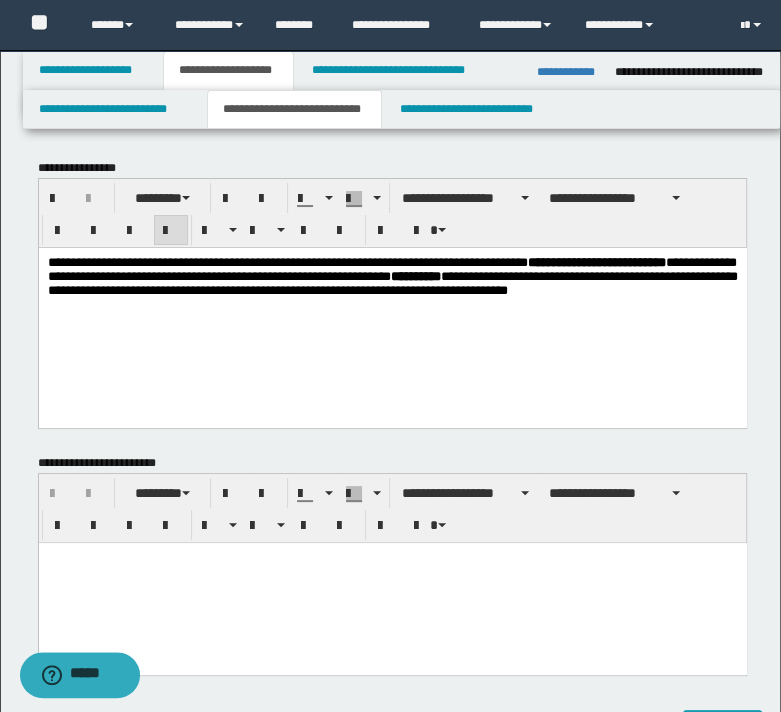 scroll, scrollTop: 0, scrollLeft: 0, axis: both 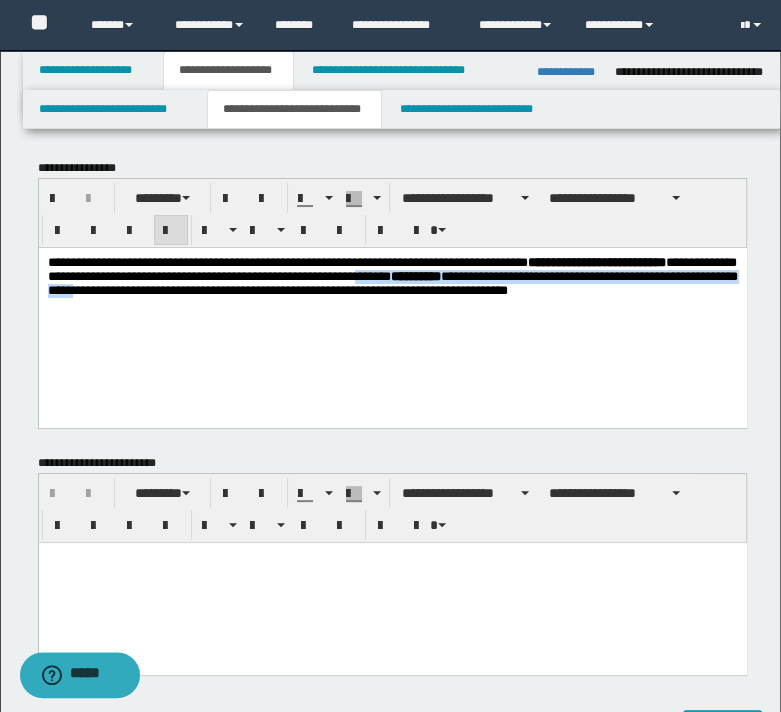 drag, startPoint x: 546, startPoint y: 277, endPoint x: 335, endPoint y: 300, distance: 212.24985 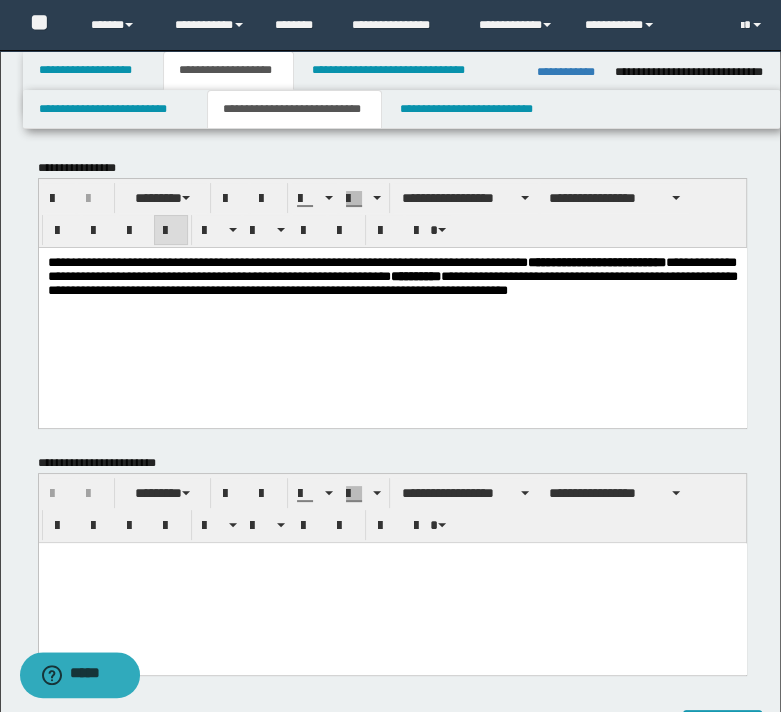 click on "**********" at bounding box center [392, 301] 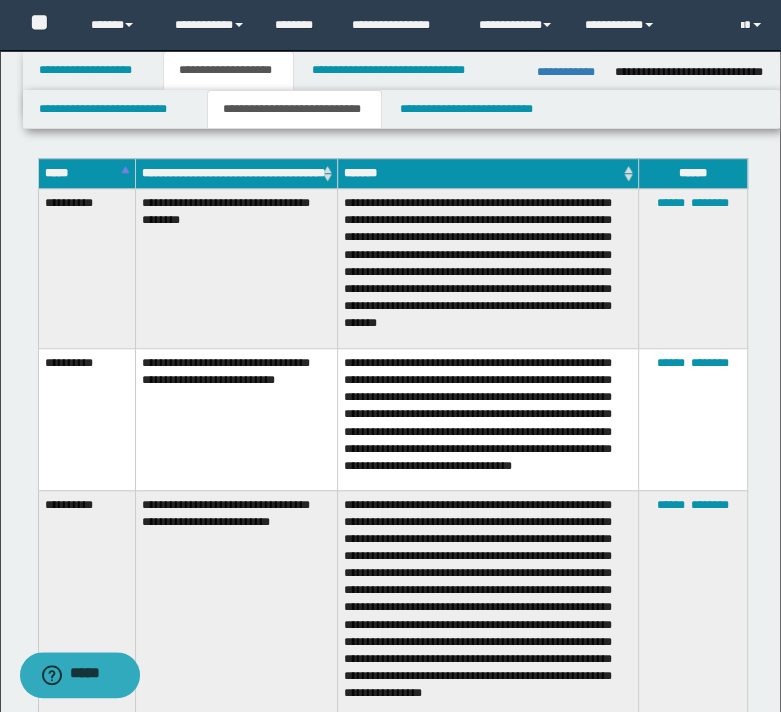 scroll, scrollTop: 640, scrollLeft: 0, axis: vertical 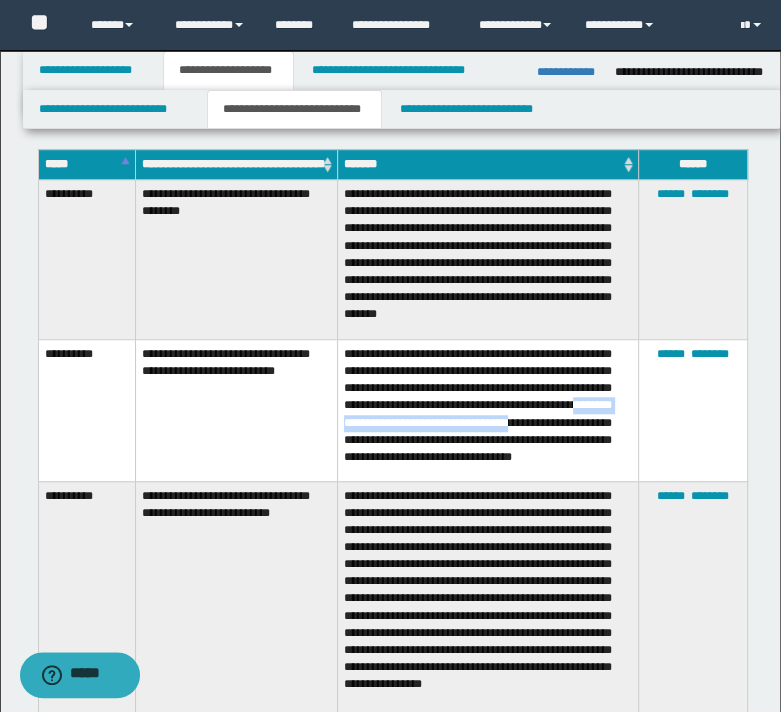 drag, startPoint x: 428, startPoint y: 426, endPoint x: 381, endPoint y: 445, distance: 50.695168 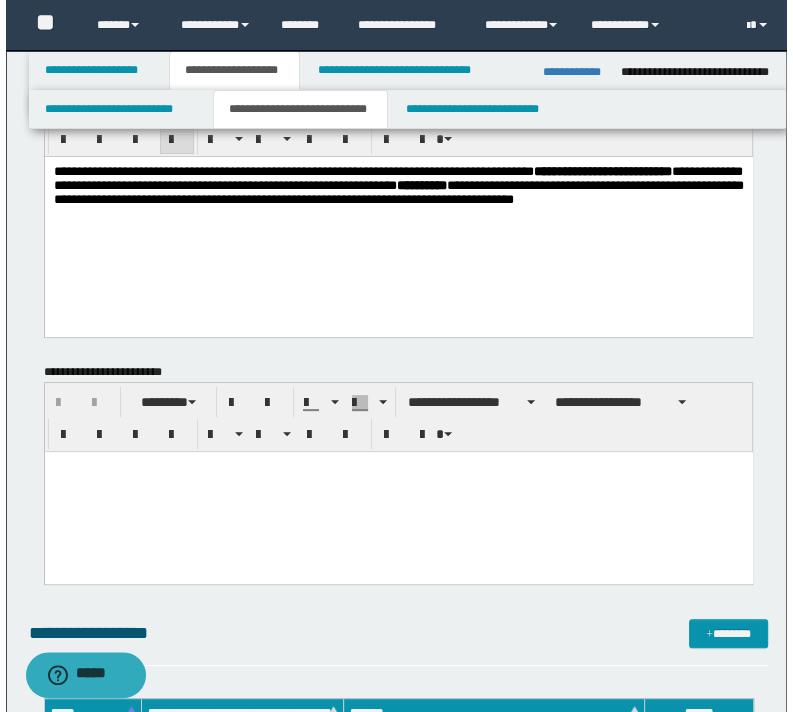 scroll, scrollTop: 0, scrollLeft: 0, axis: both 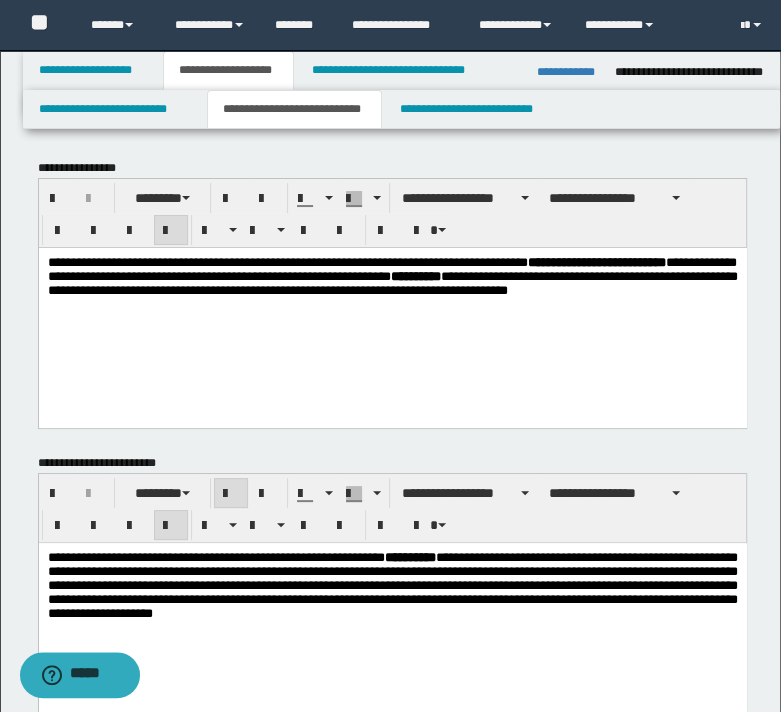 click on "**********" at bounding box center (409, 557) 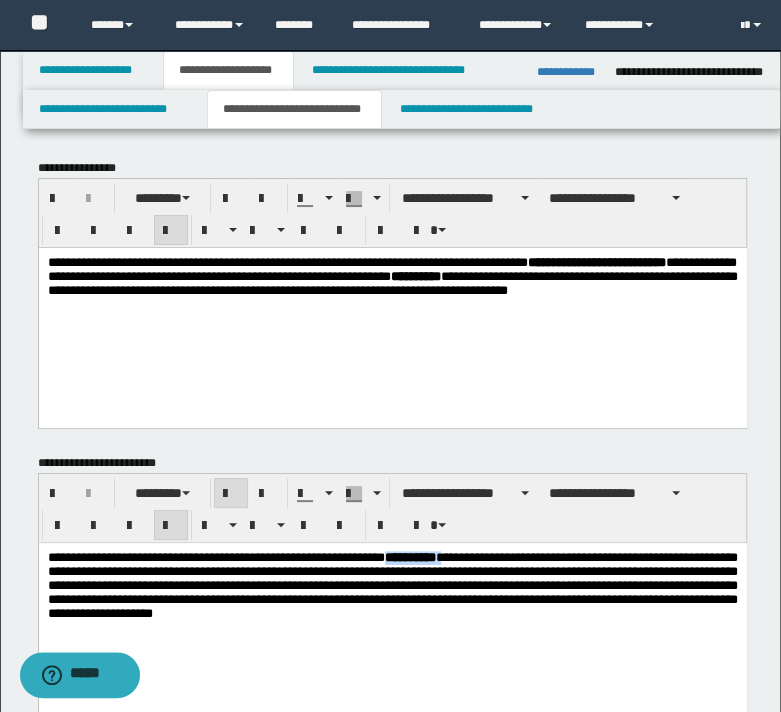 drag, startPoint x: 484, startPoint y: 560, endPoint x: 554, endPoint y: 551, distance: 70.5762 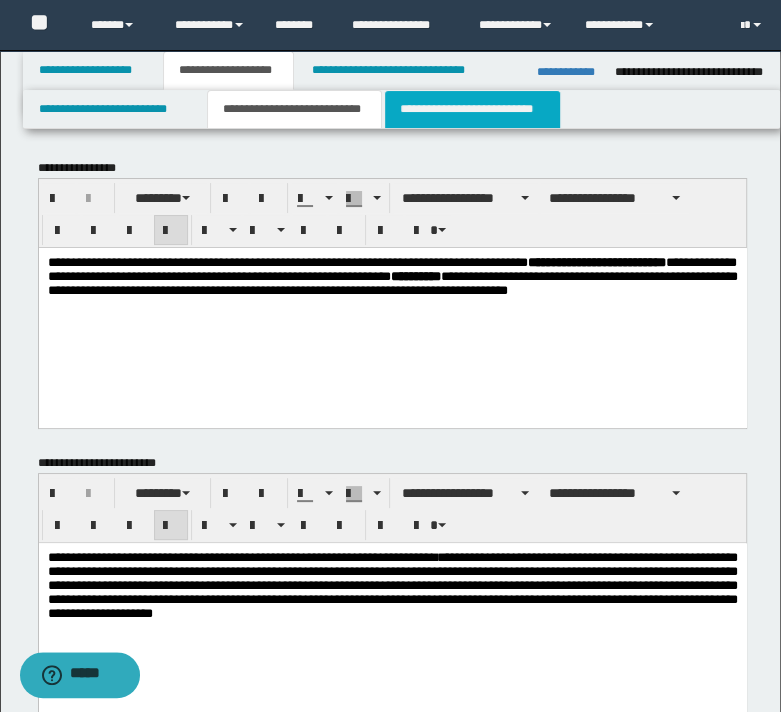 click on "**********" at bounding box center [472, 109] 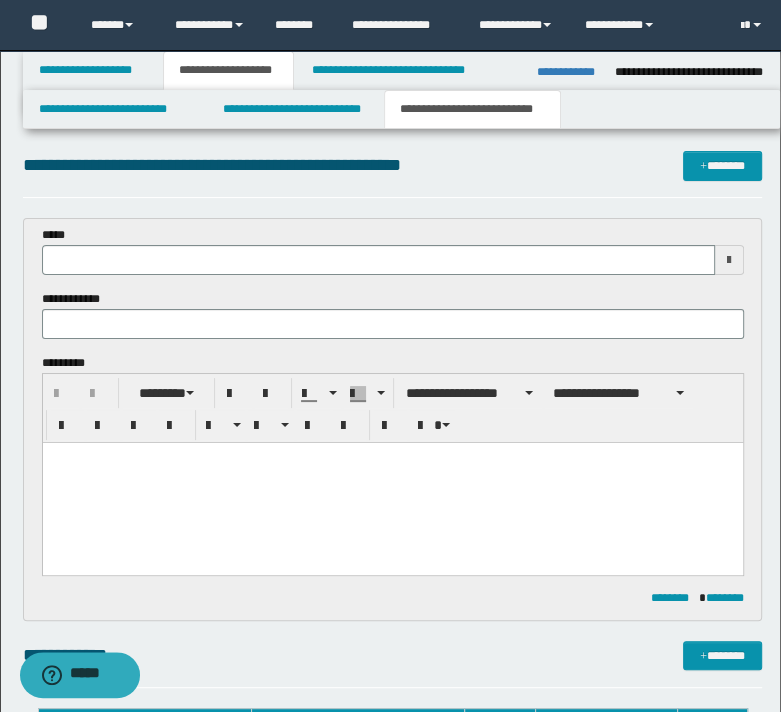 scroll, scrollTop: 0, scrollLeft: 0, axis: both 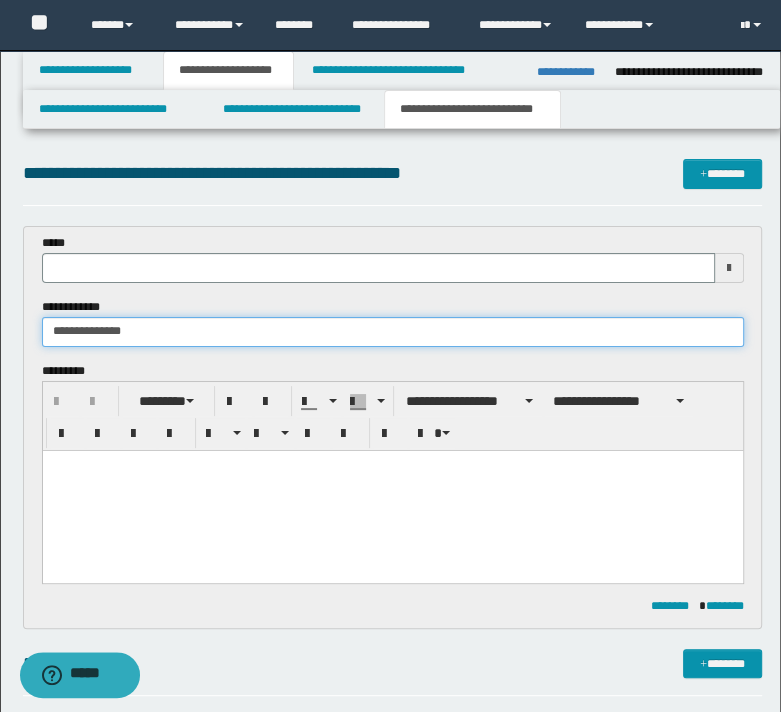 type on "**********" 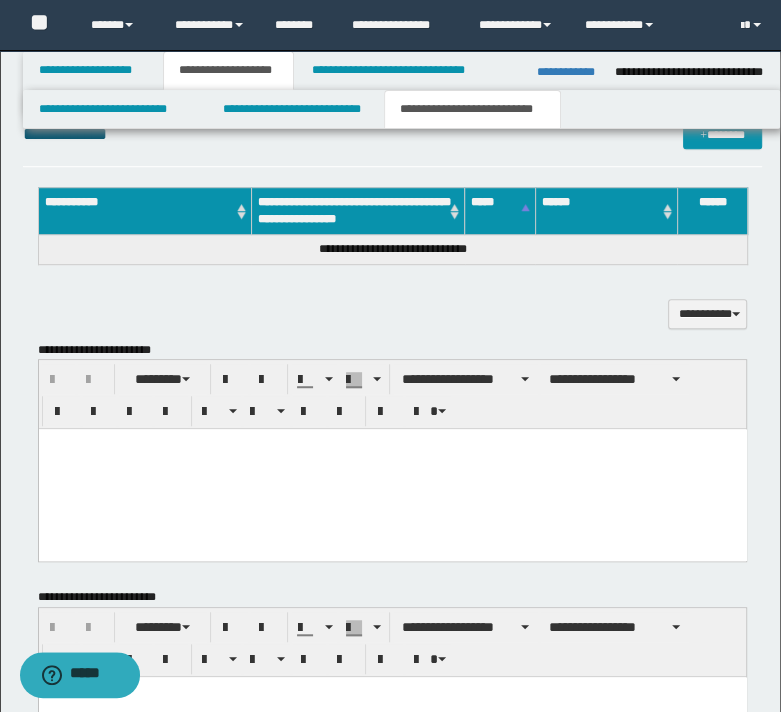 scroll, scrollTop: 560, scrollLeft: 0, axis: vertical 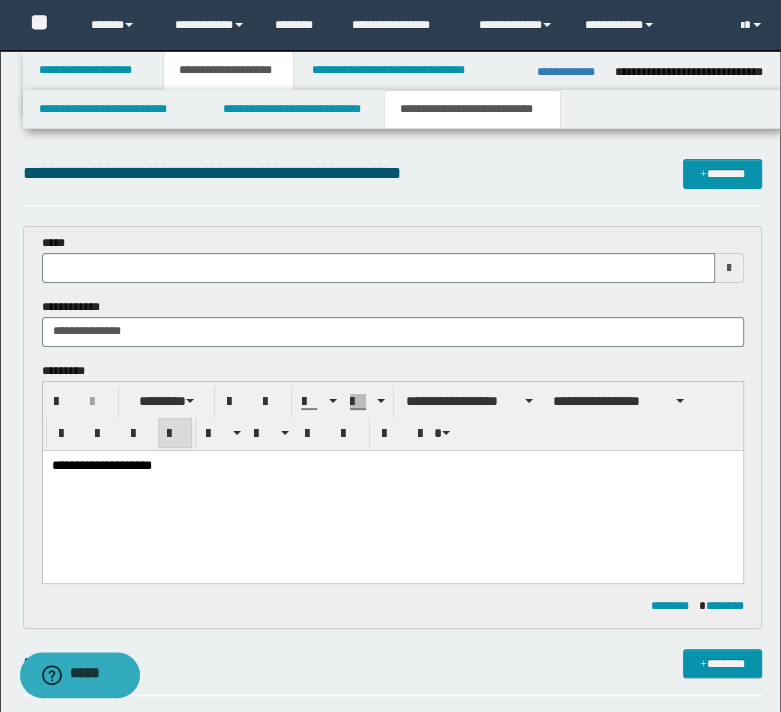 type 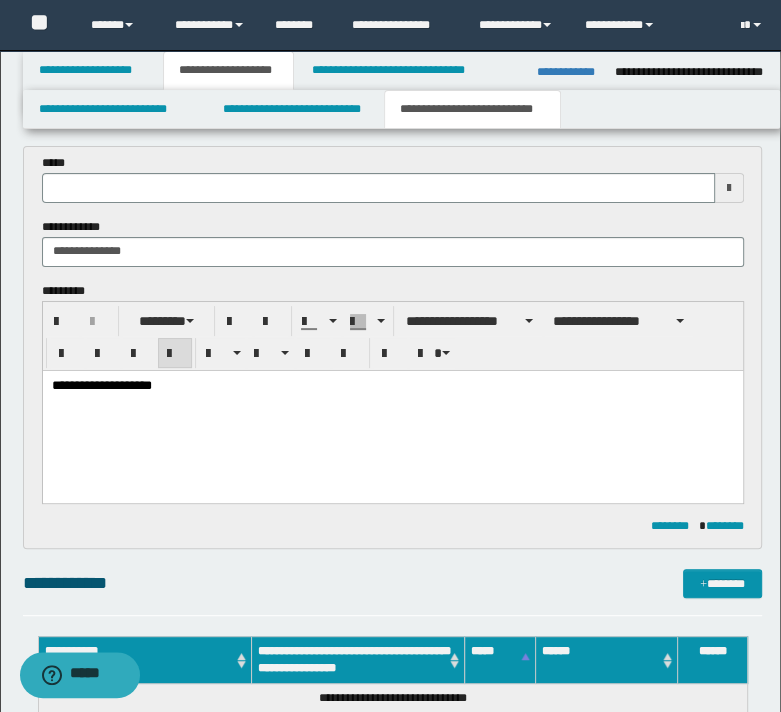 scroll, scrollTop: 400, scrollLeft: 0, axis: vertical 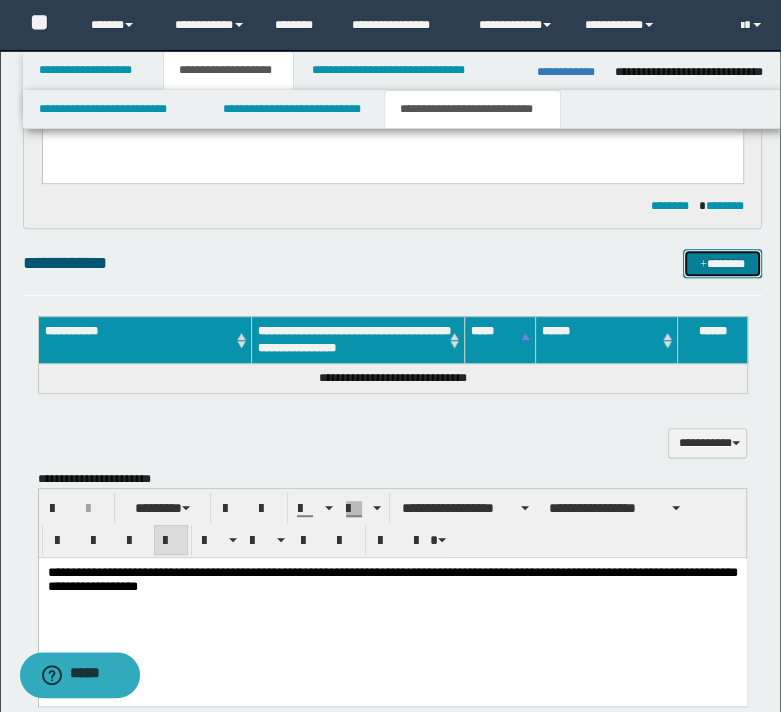 click on "*******" at bounding box center (722, 264) 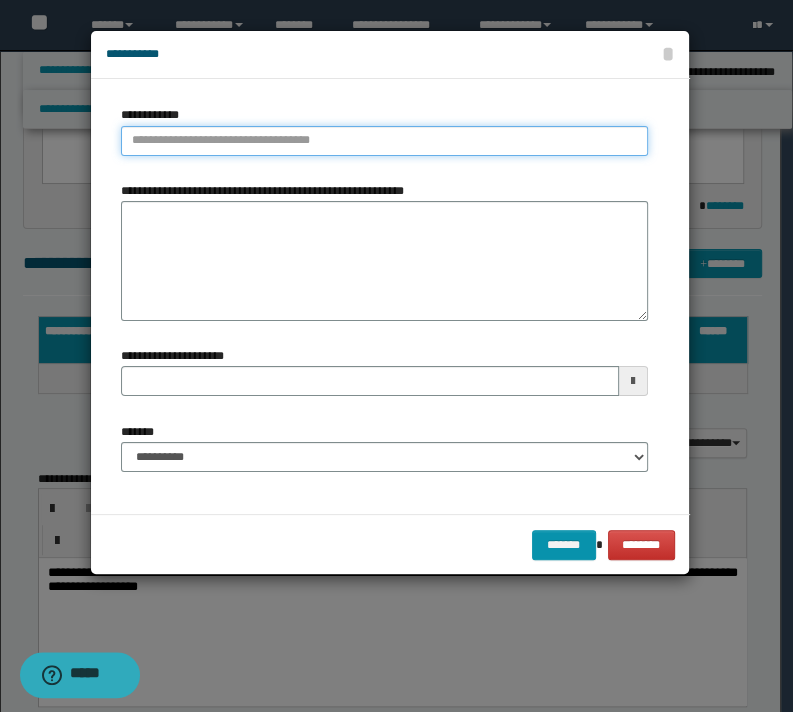 click on "**********" at bounding box center (384, 141) 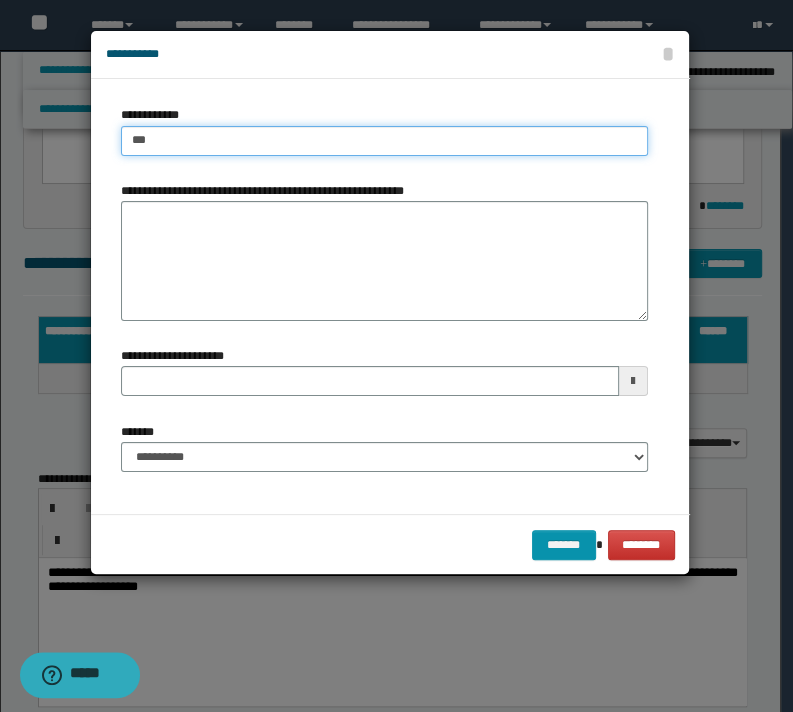 type on "****" 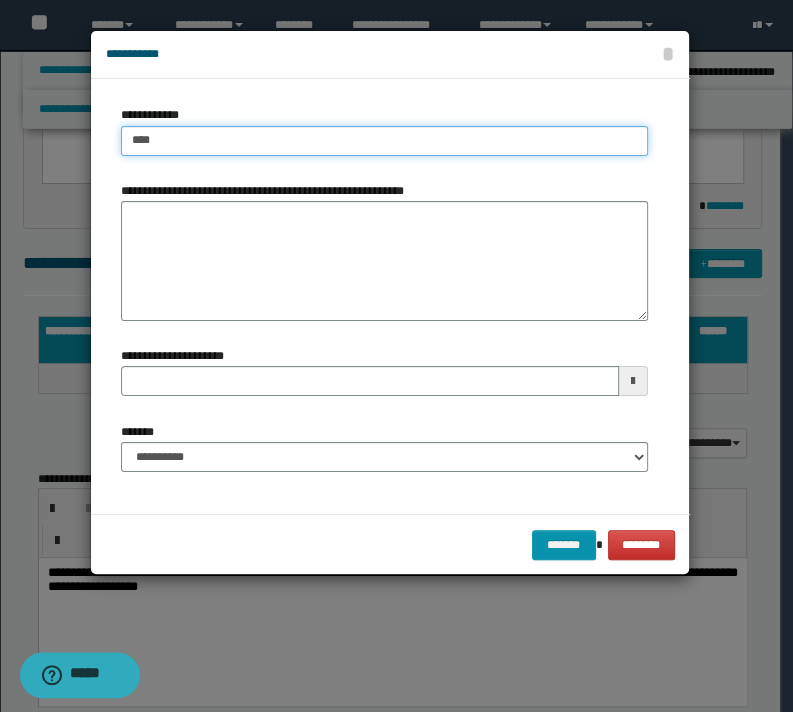 type on "****" 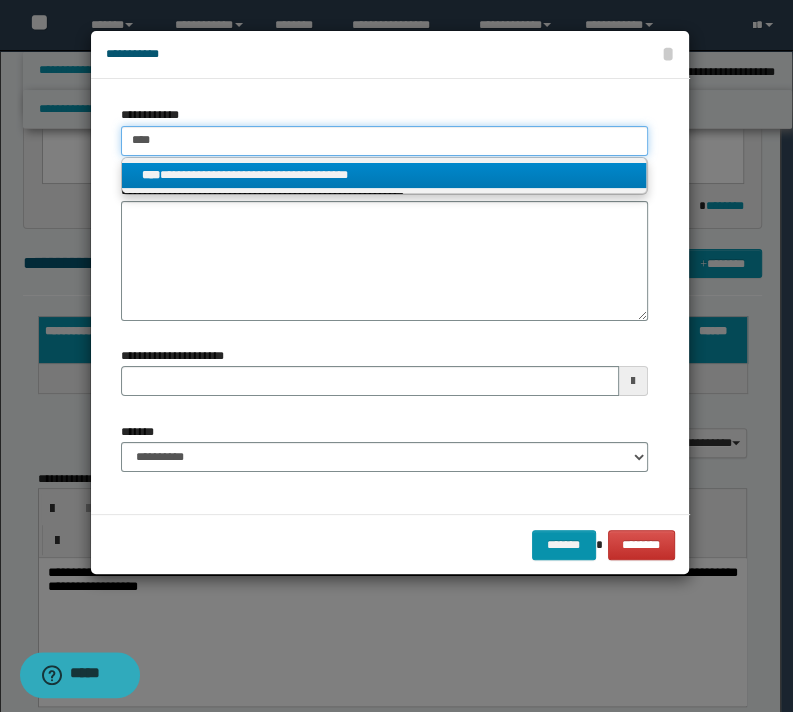 type on "****" 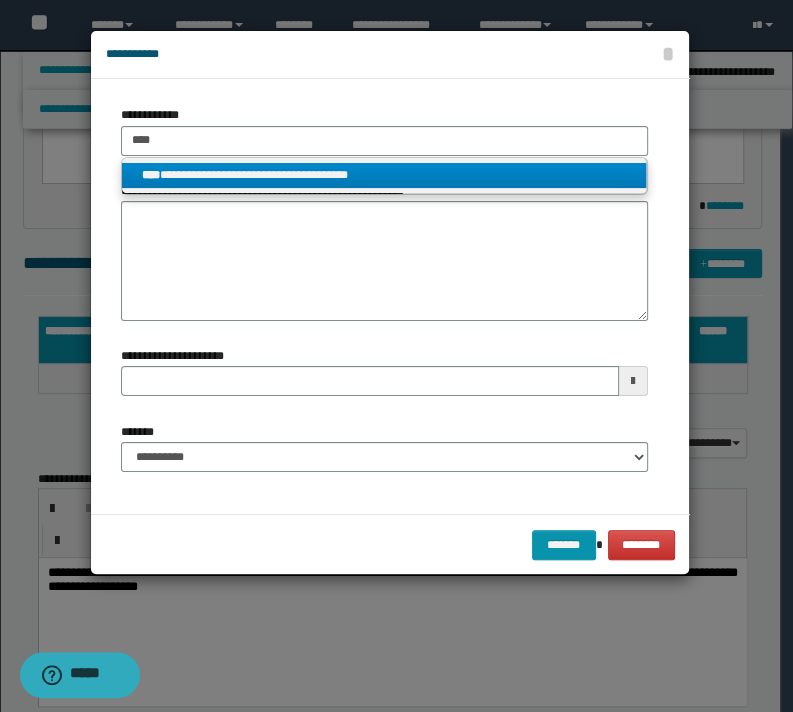 click on "**********" at bounding box center (384, 175) 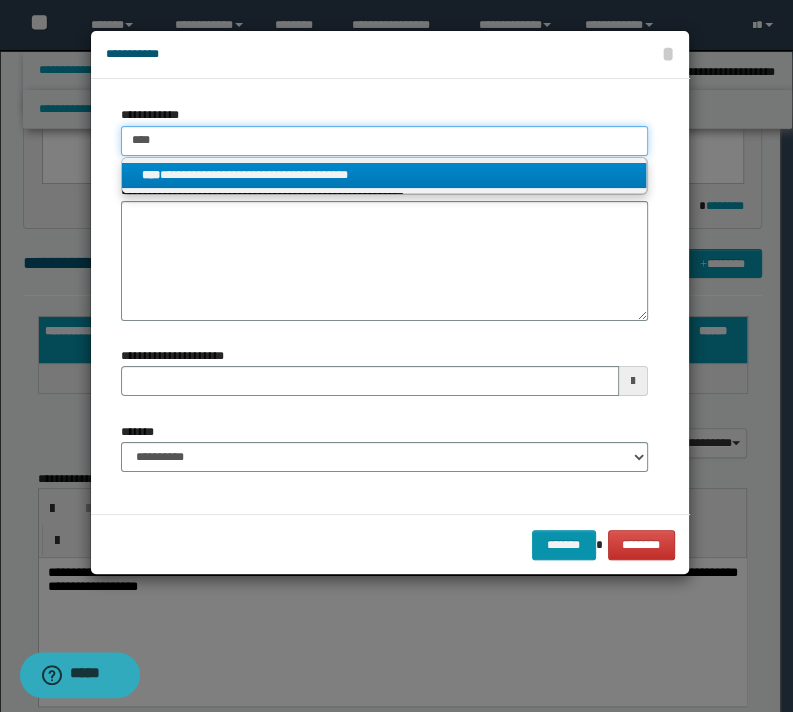 type 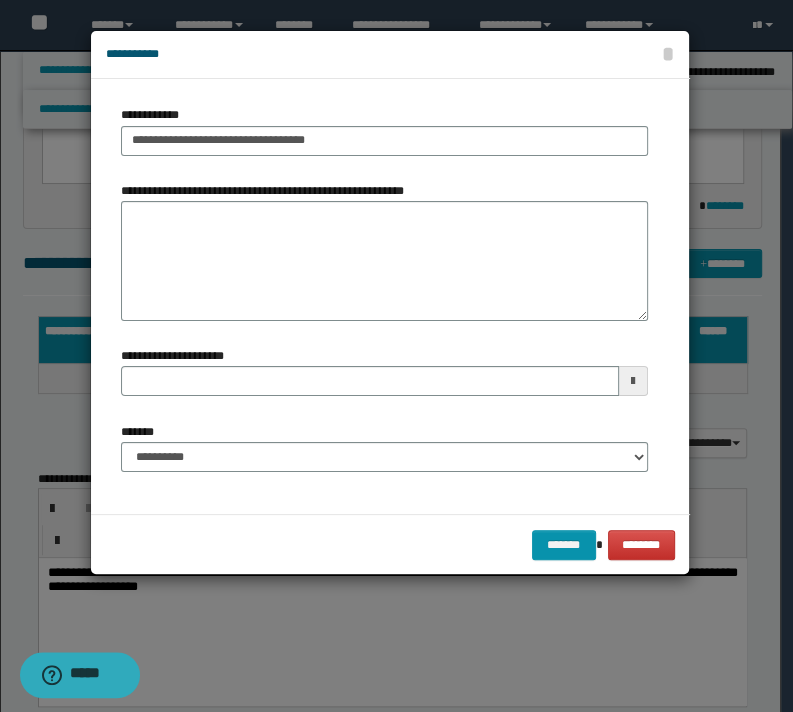 type 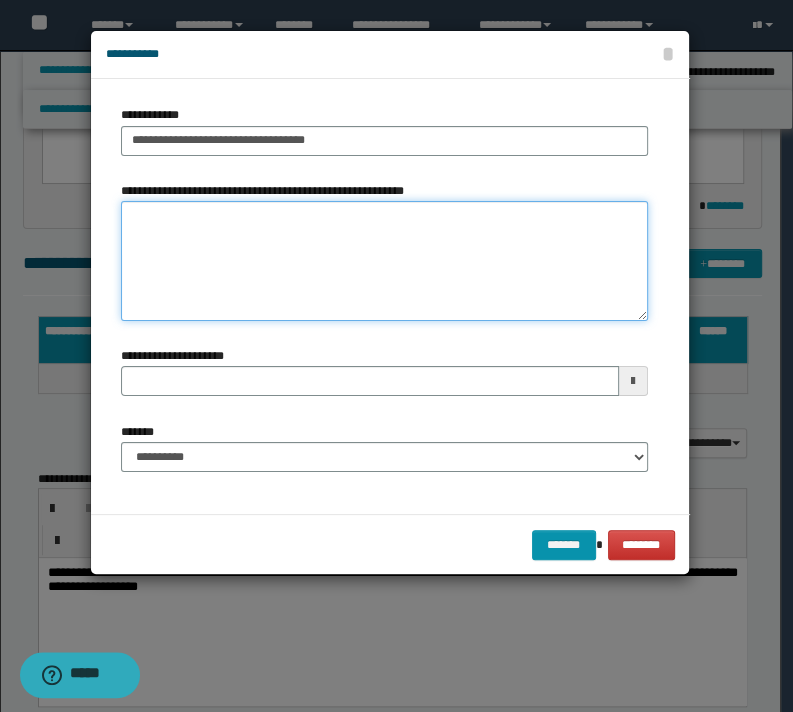 type 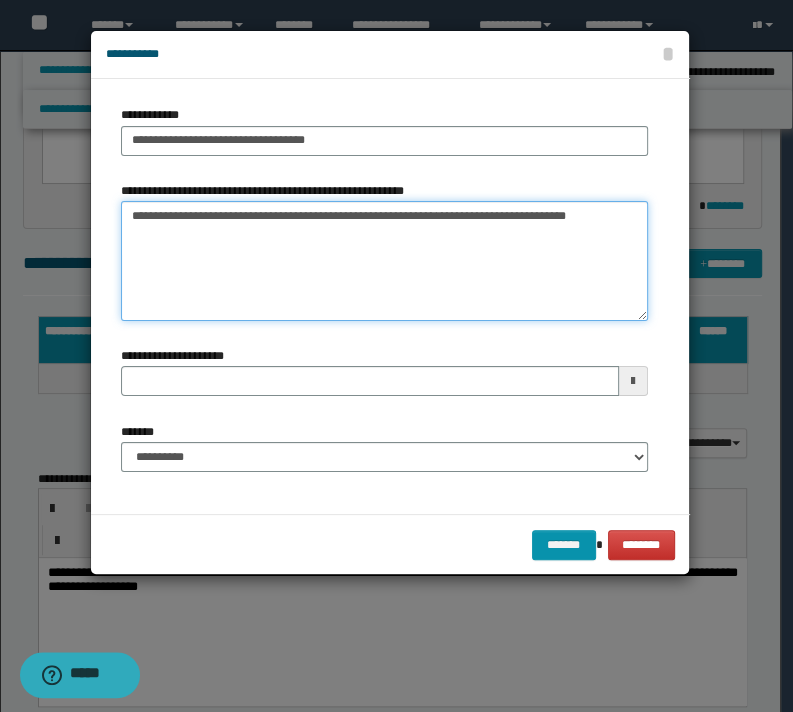 type 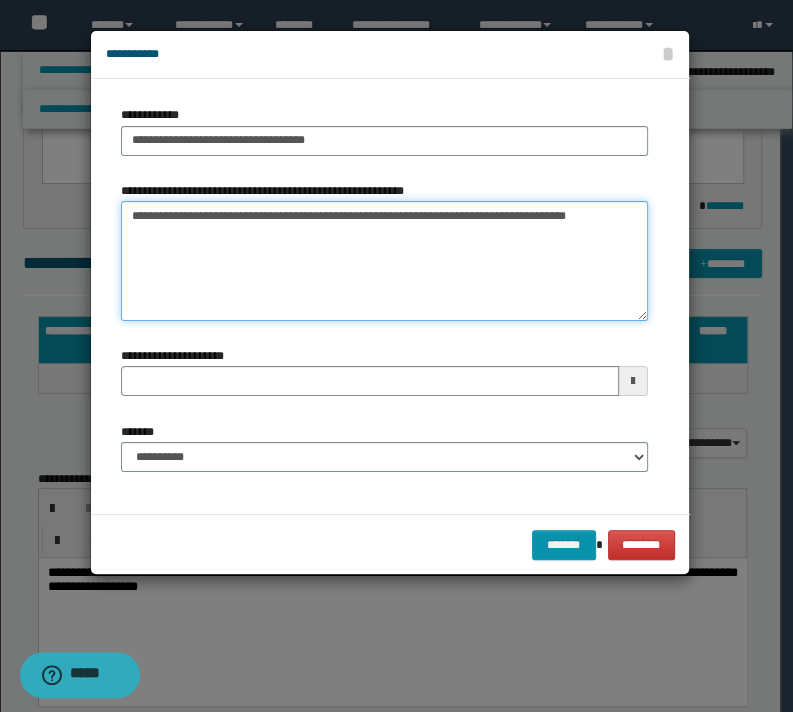 drag, startPoint x: 334, startPoint y: 220, endPoint x: 793, endPoint y: 142, distance: 465.5803 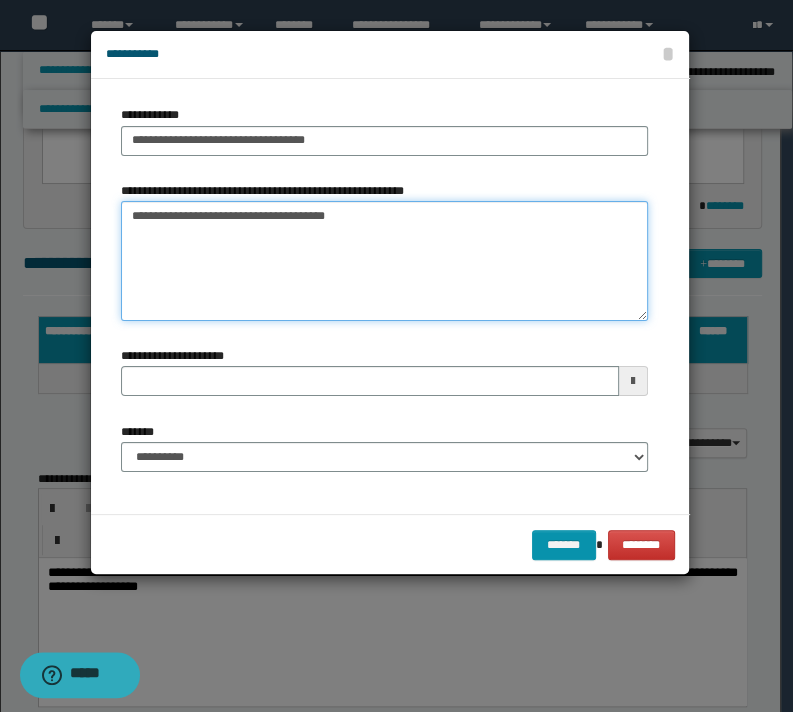 type 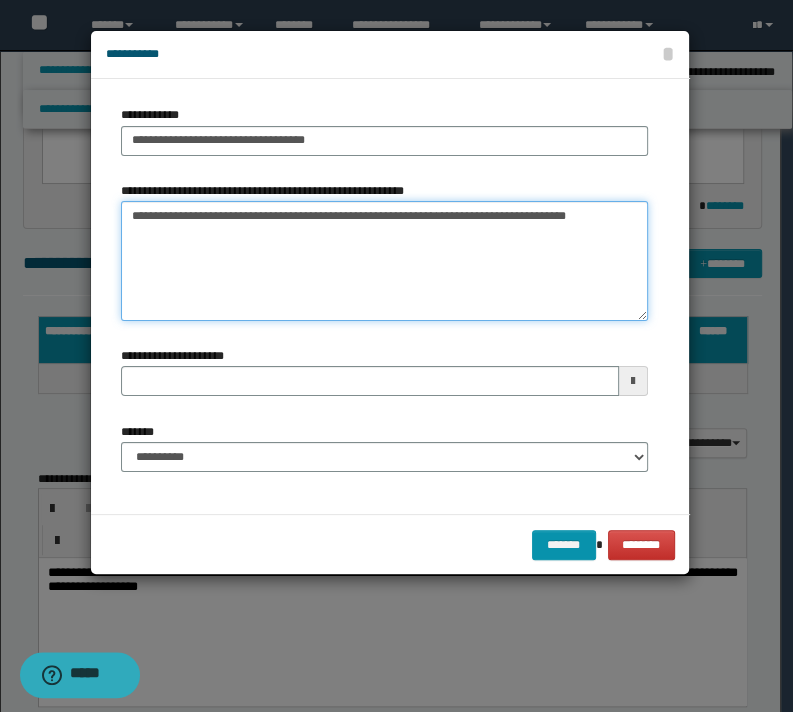 click on "**********" at bounding box center [384, 261] 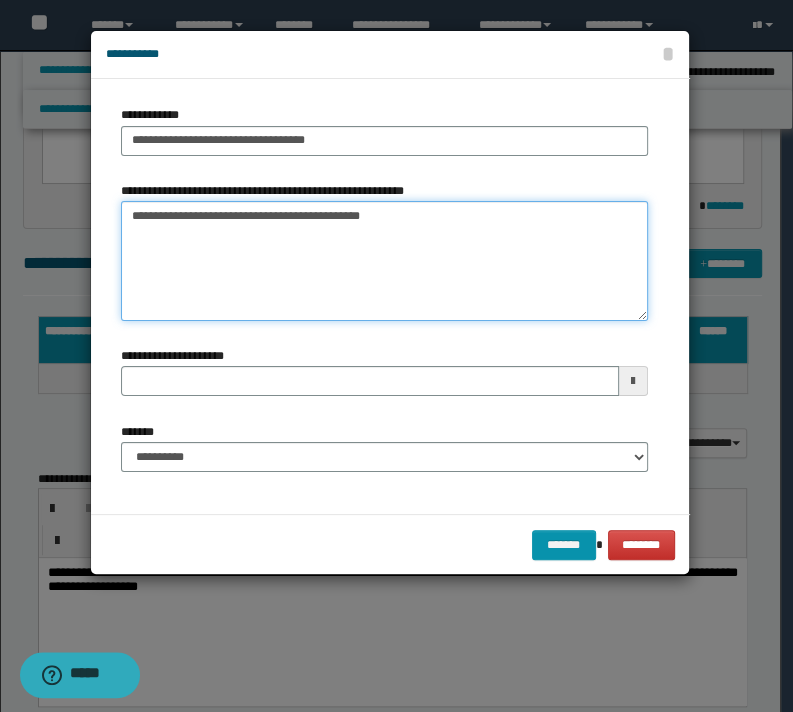 type 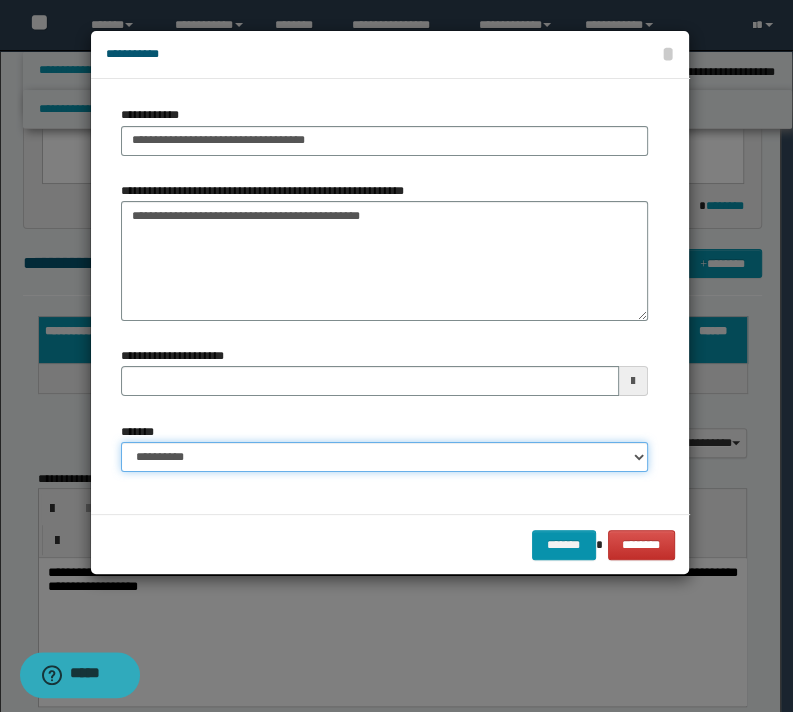 click on "**********" at bounding box center (384, 457) 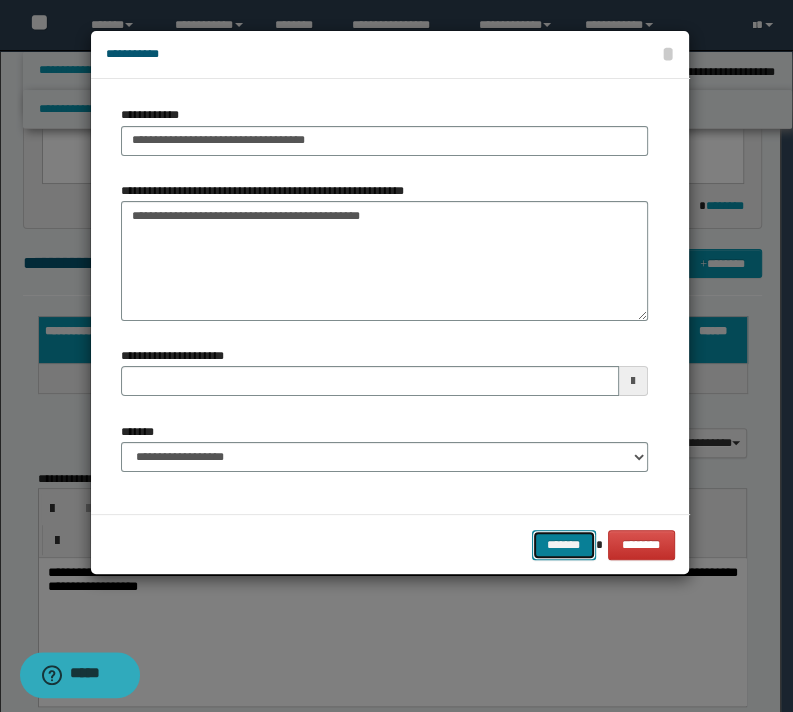 click on "*******" at bounding box center [564, 545] 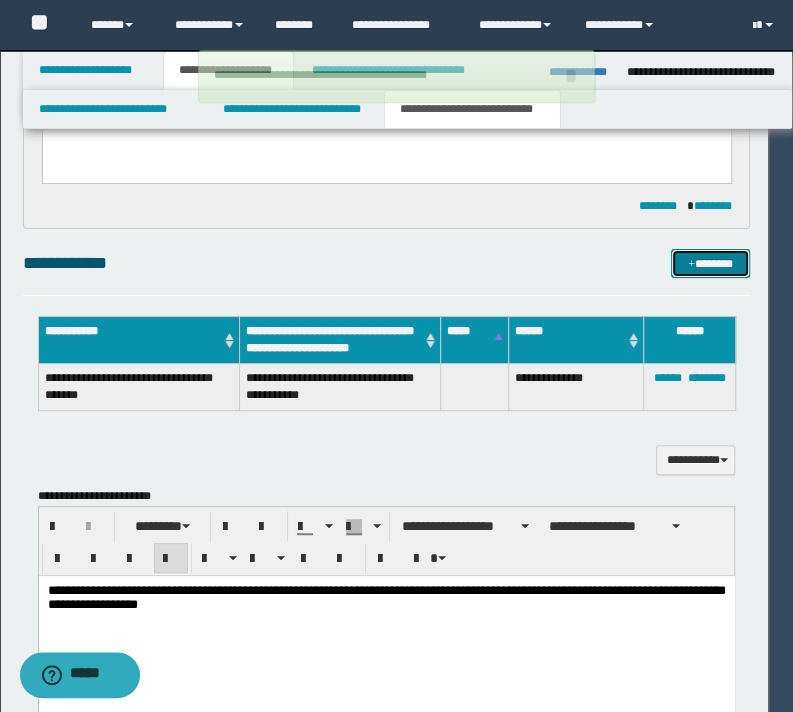 type 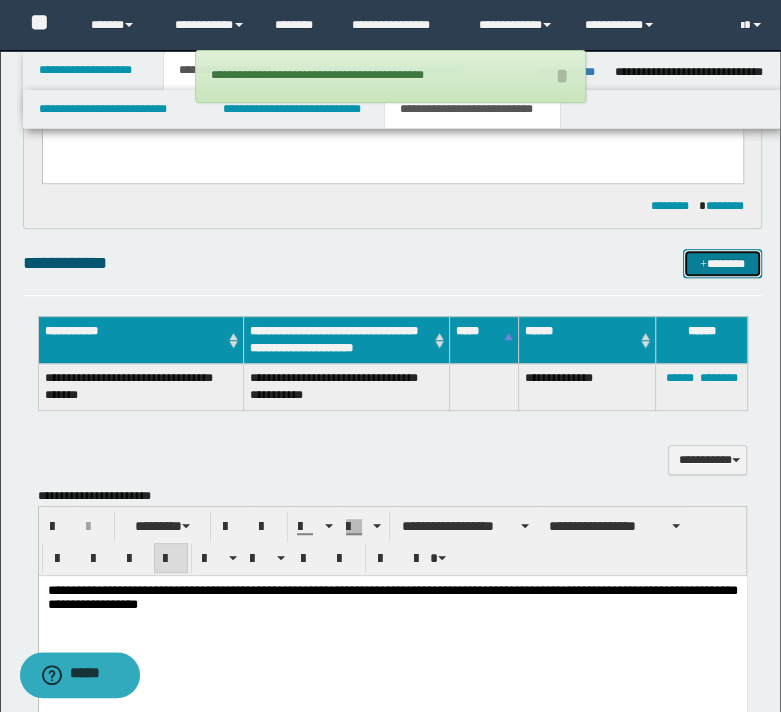 click on "*******" at bounding box center [722, 264] 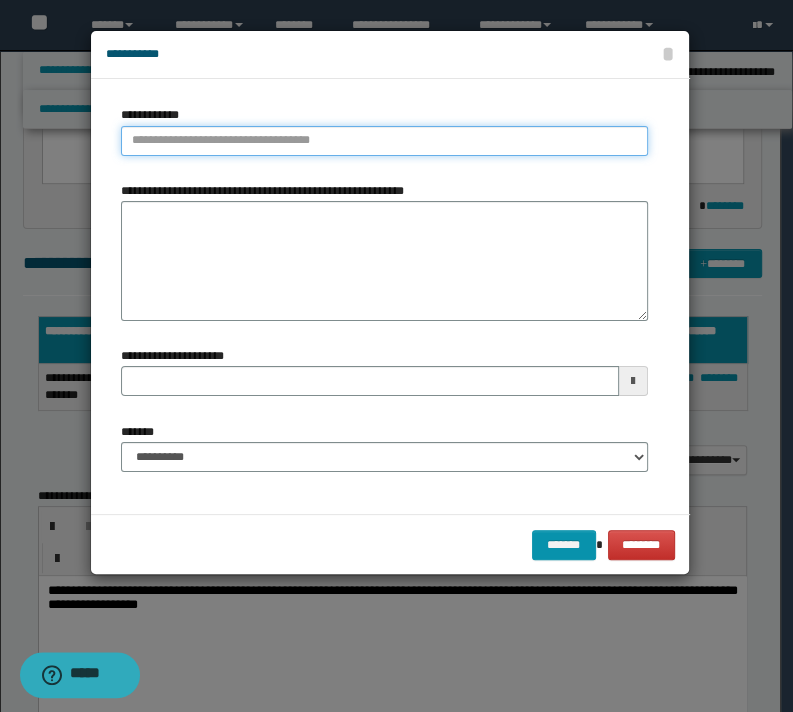 type on "**********" 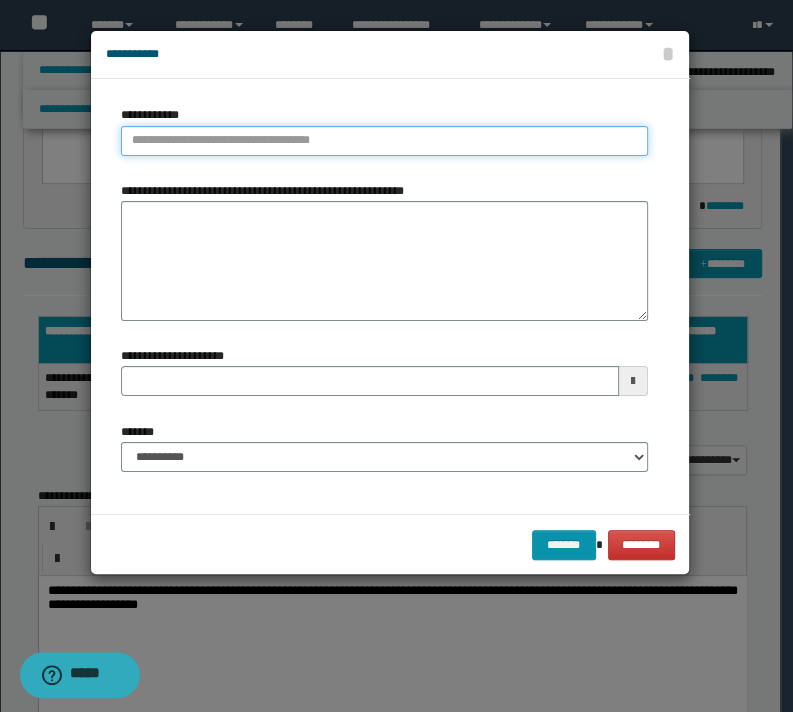click on "**********" at bounding box center (384, 141) 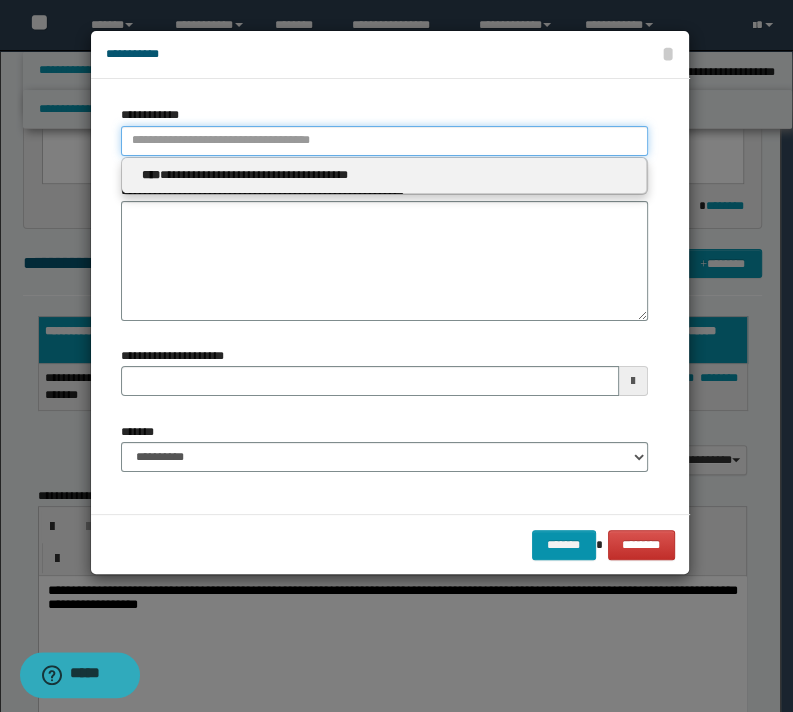 type 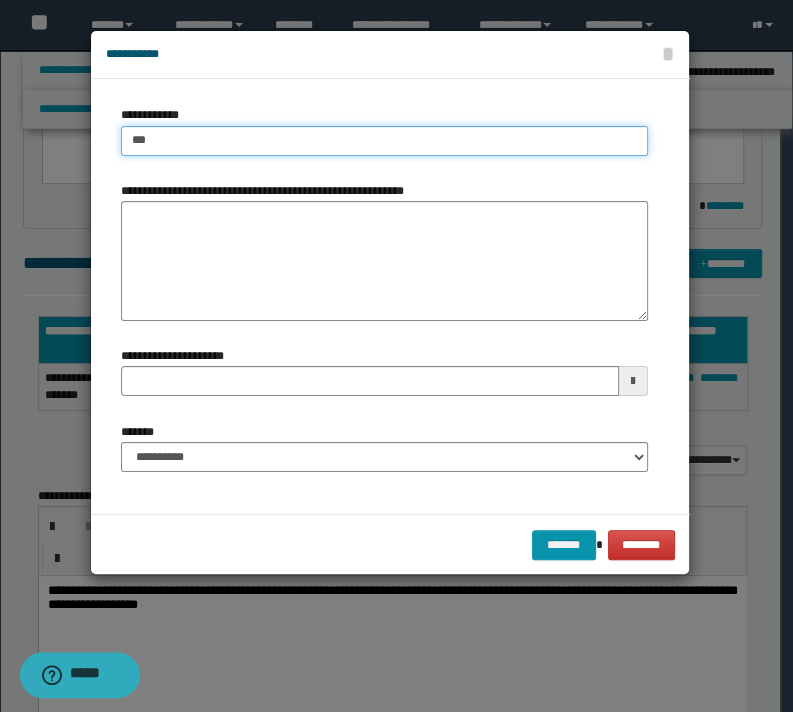 type on "****" 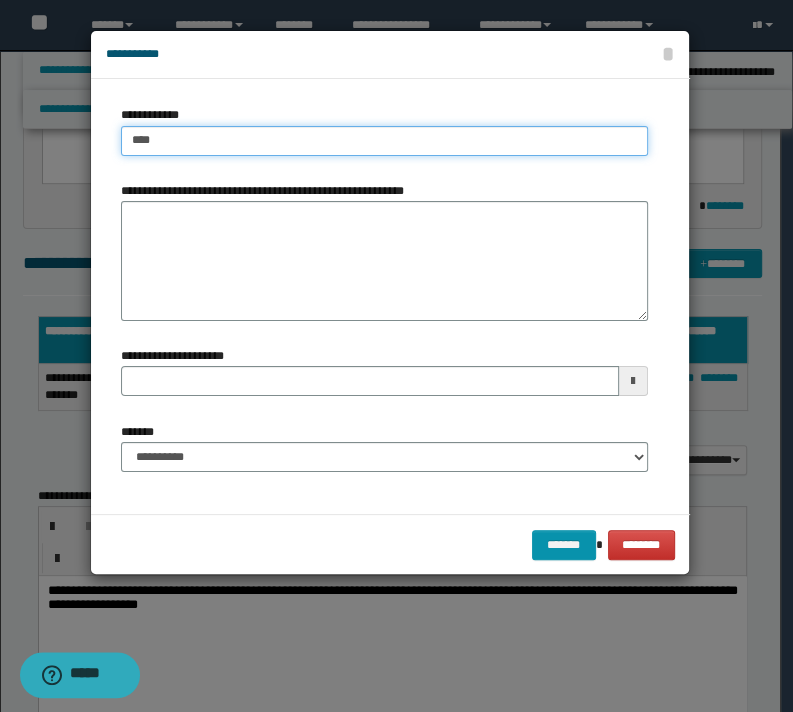type on "****" 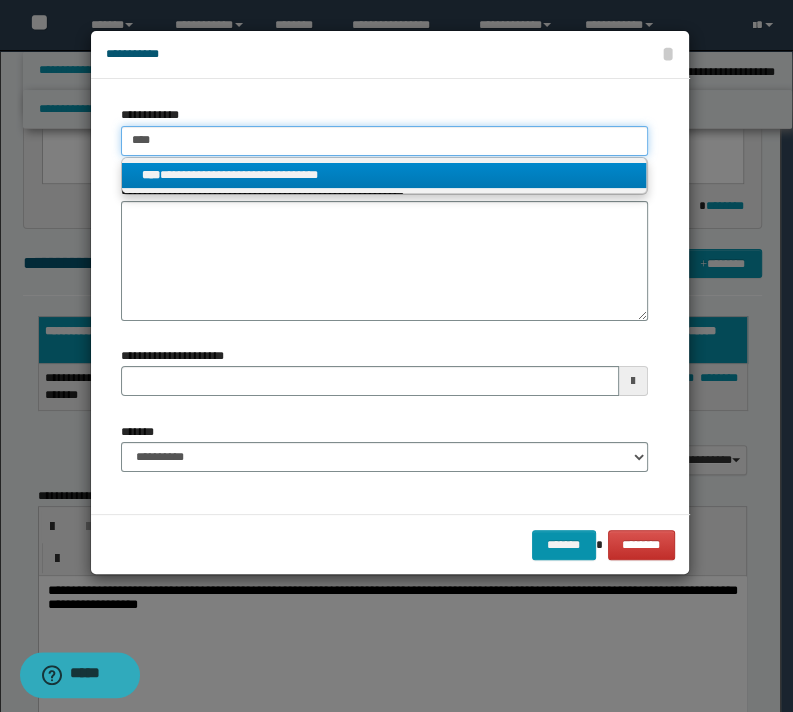 type on "****" 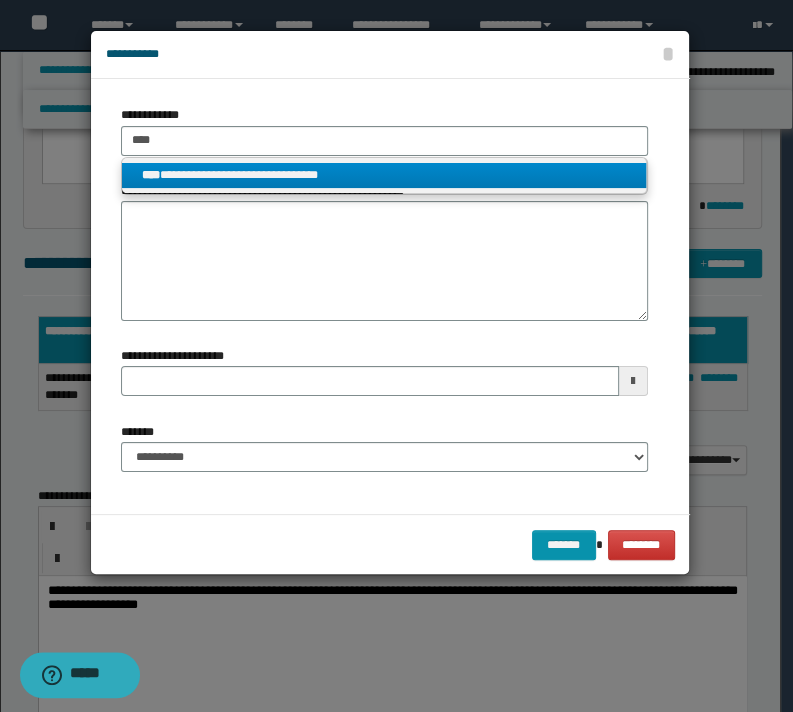 click on "**********" at bounding box center (384, 175) 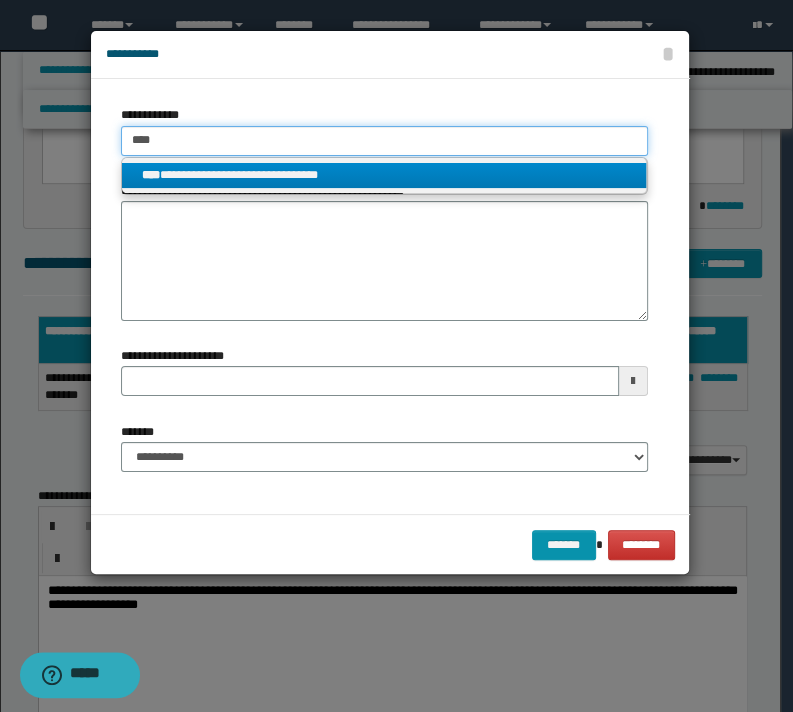 type 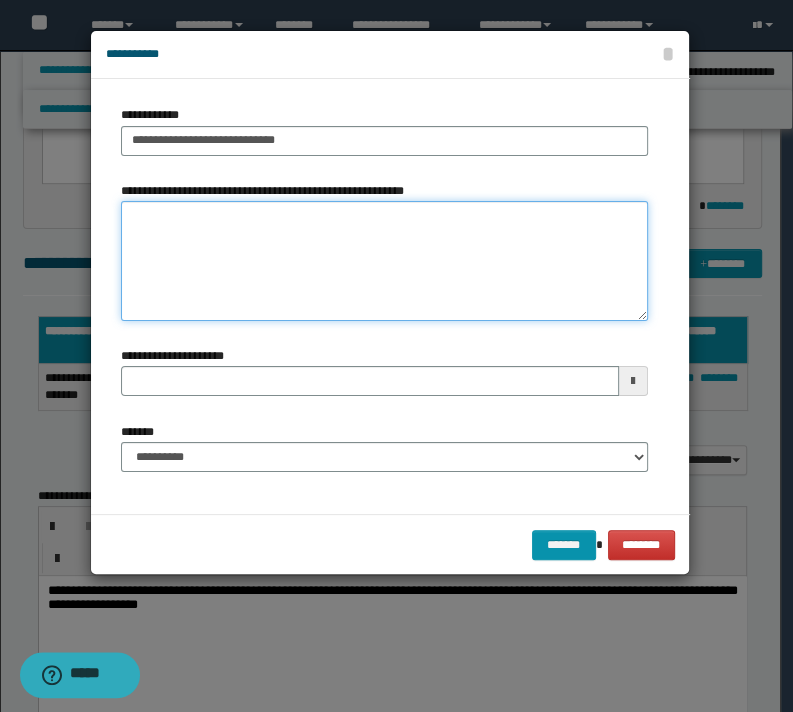 click on "**********" at bounding box center (384, 261) 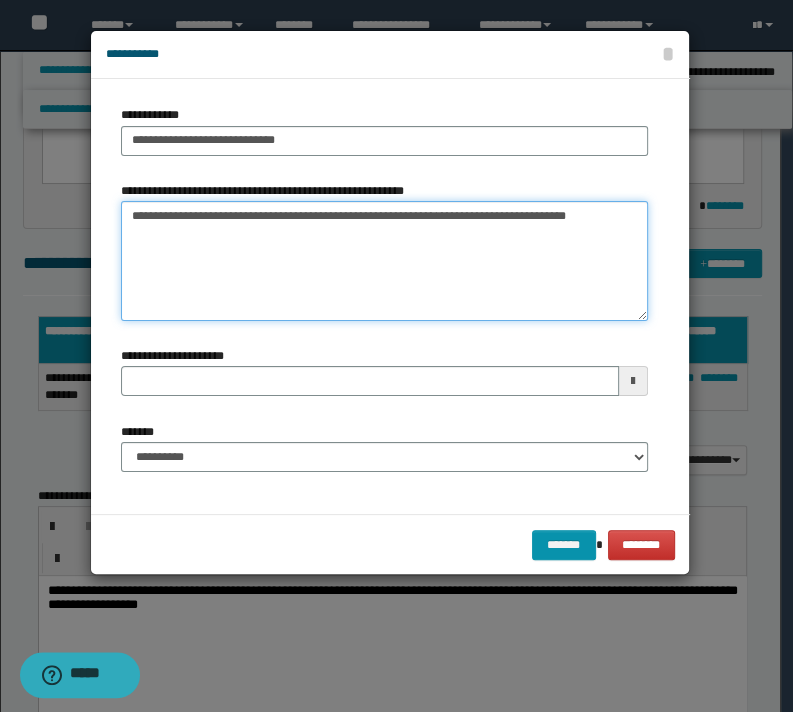 drag, startPoint x: 333, startPoint y: 214, endPoint x: 793, endPoint y: 211, distance: 460.0098 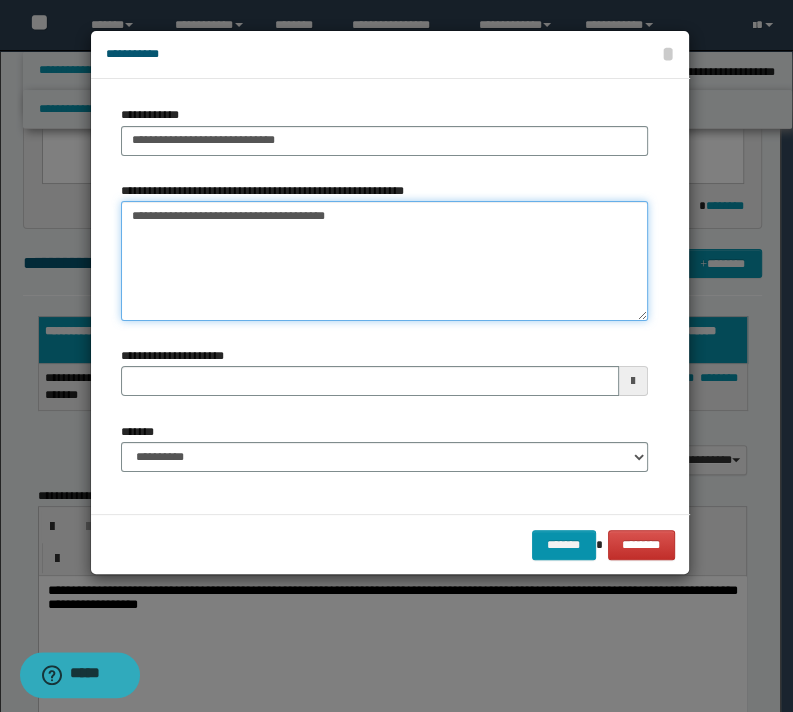 type on "**********" 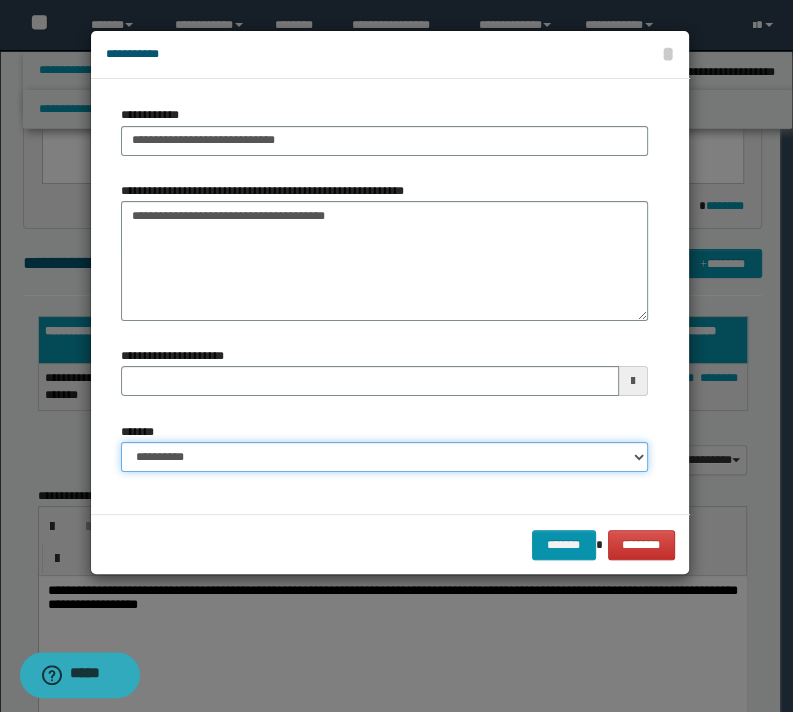 click on "**********" at bounding box center [384, 457] 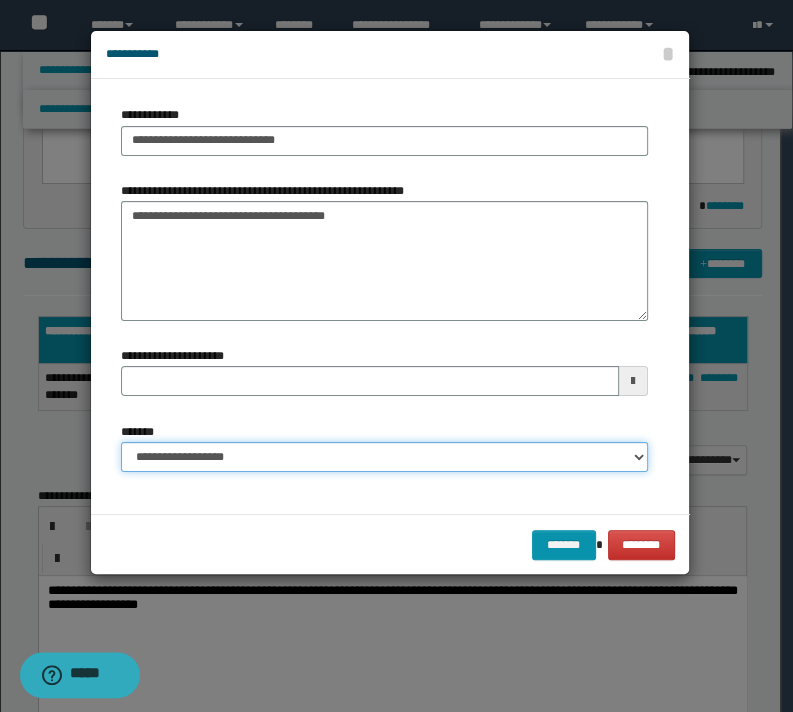 click on "**********" at bounding box center (384, 457) 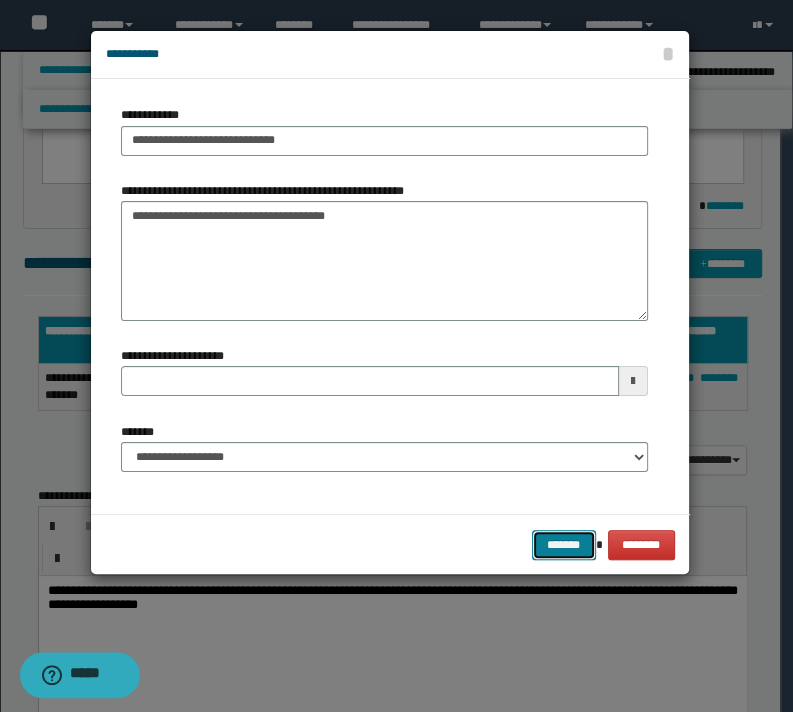 click on "*******" at bounding box center (564, 545) 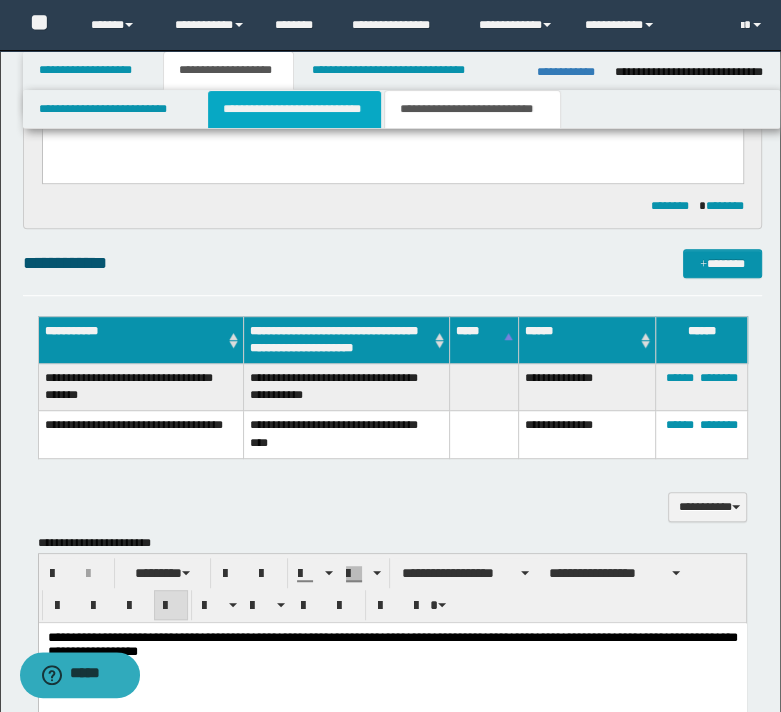 click on "**********" at bounding box center (294, 109) 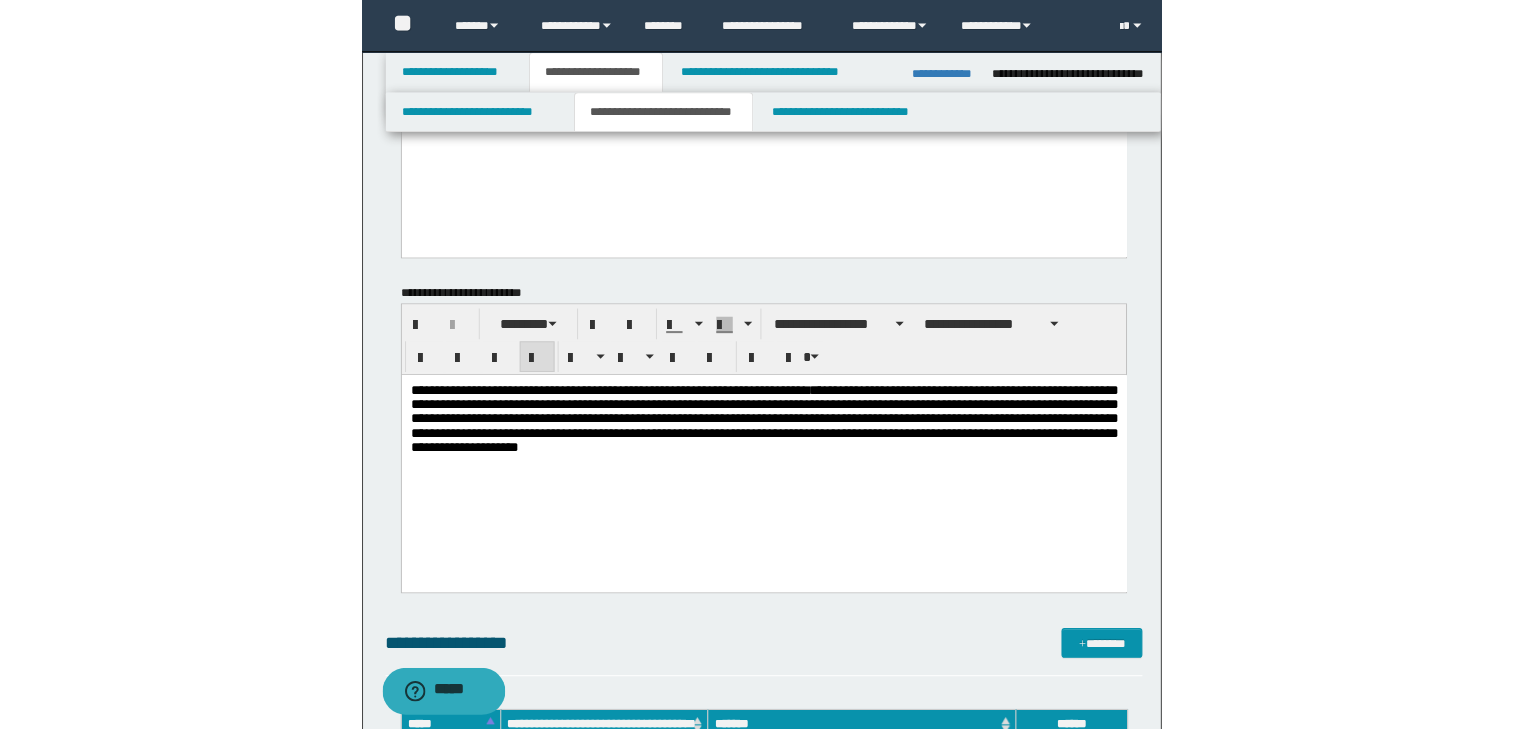 scroll, scrollTop: 160, scrollLeft: 0, axis: vertical 